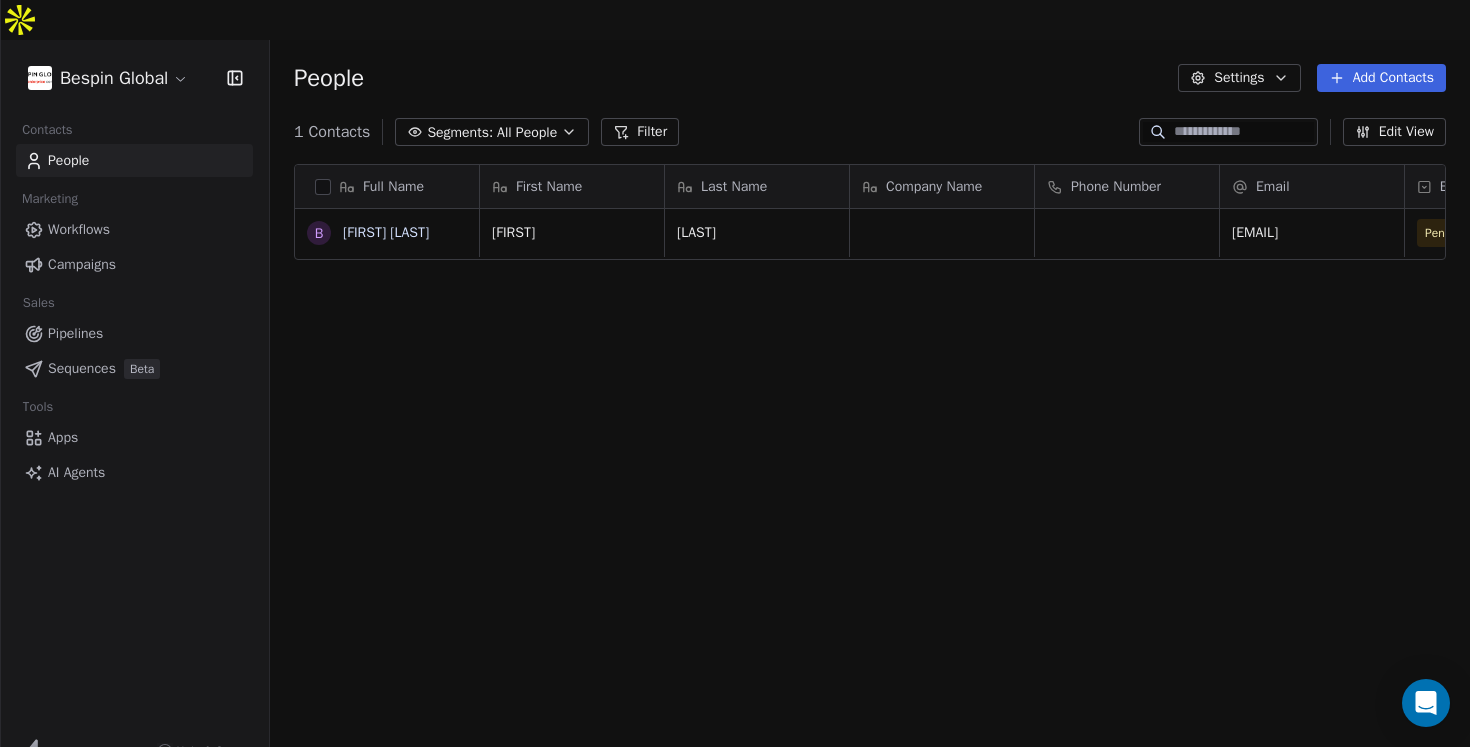 scroll, scrollTop: 0, scrollLeft: 0, axis: both 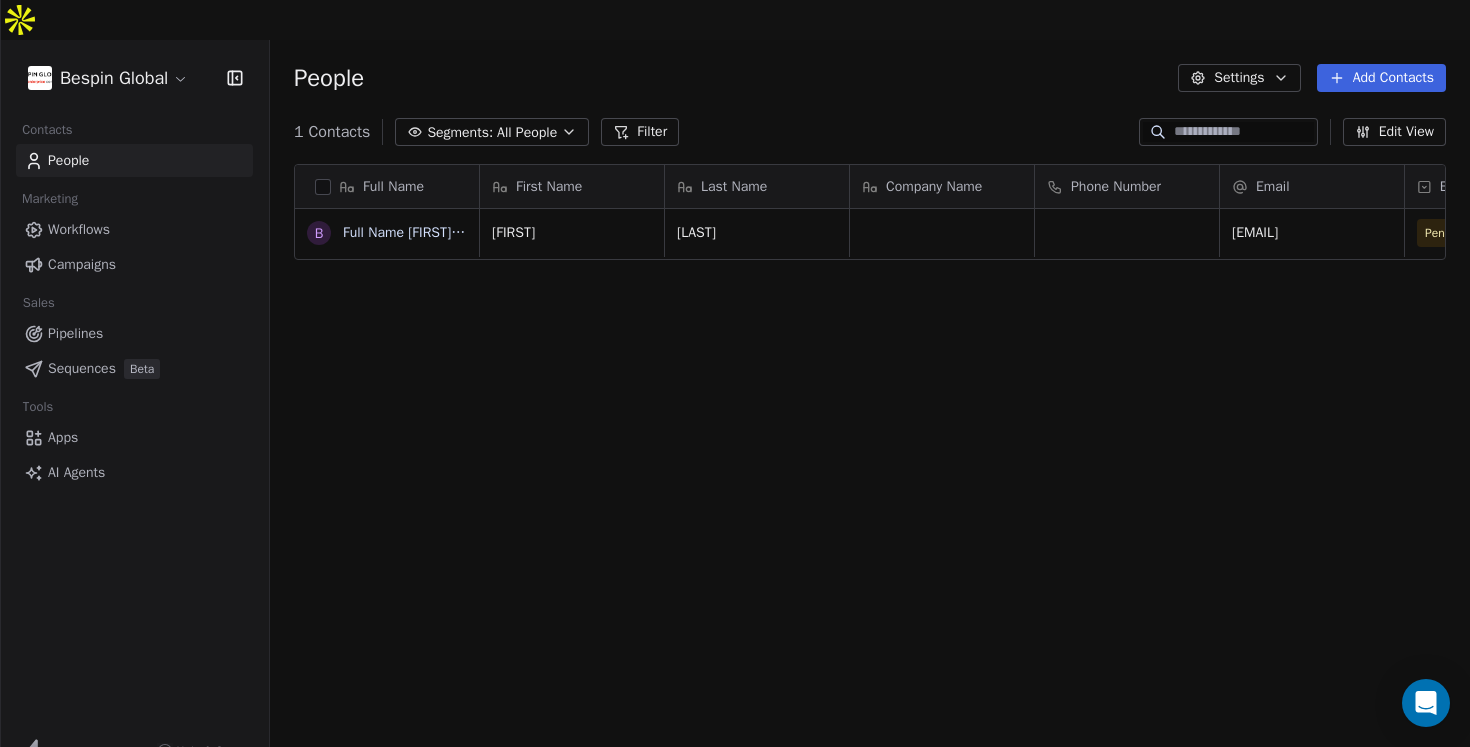 click on "Add Contacts" at bounding box center (1381, 78) 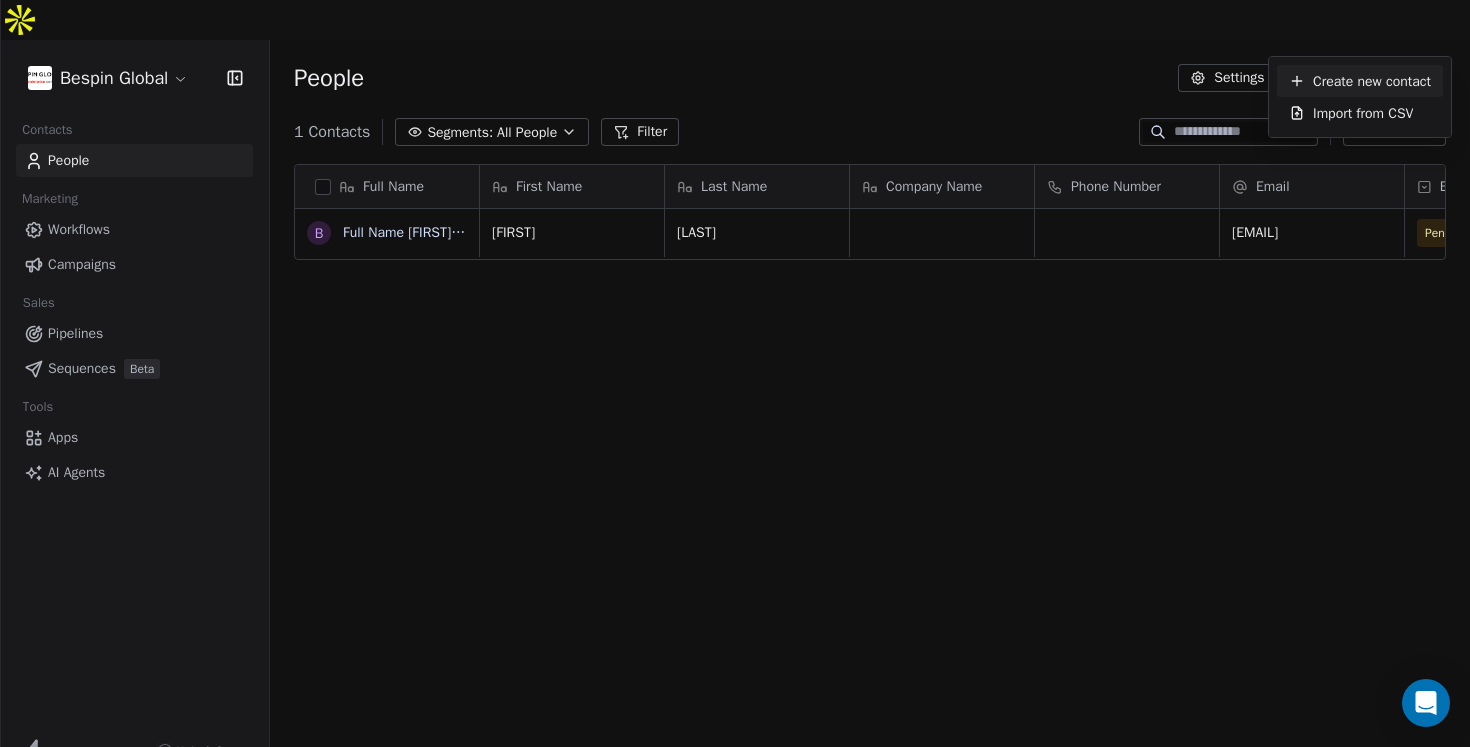 click on "Create new contact" at bounding box center [1372, 81] 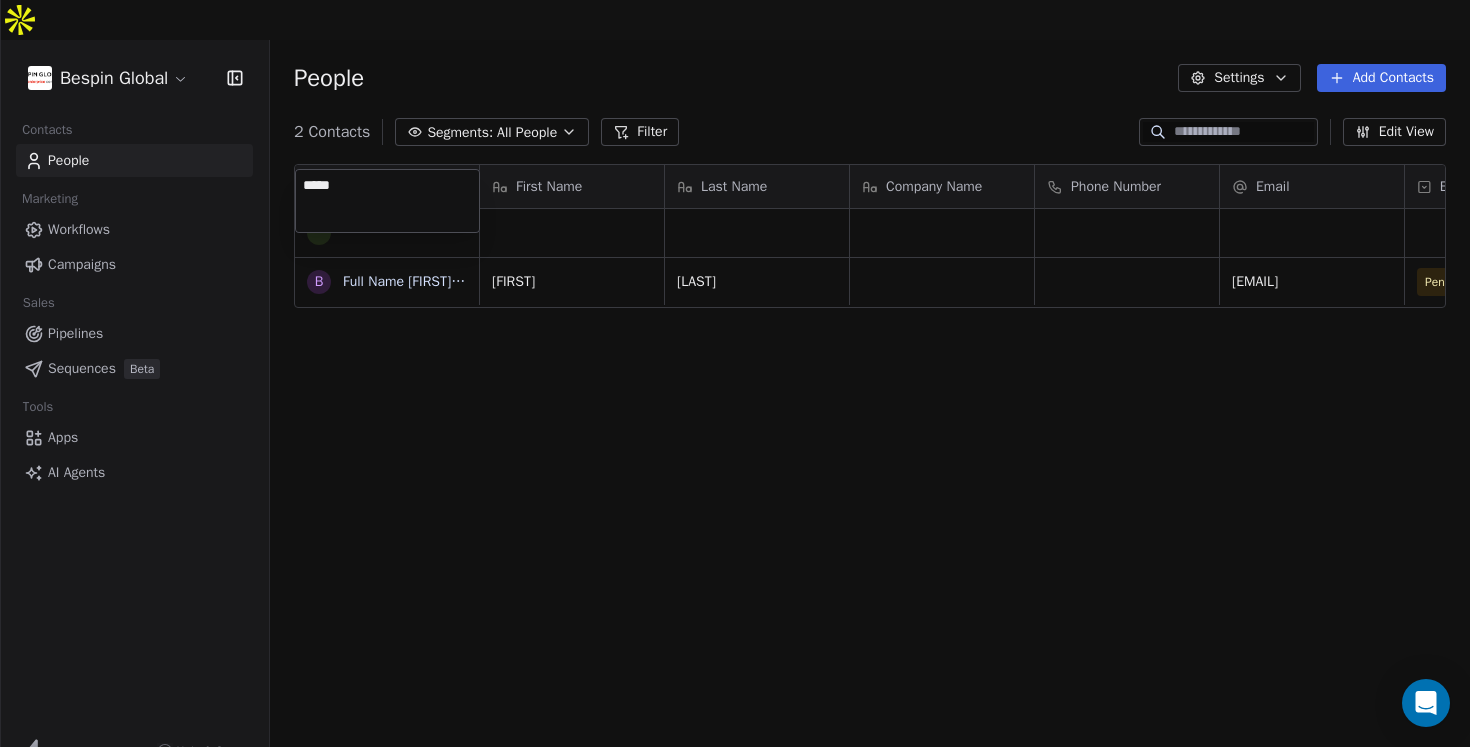 type on "******" 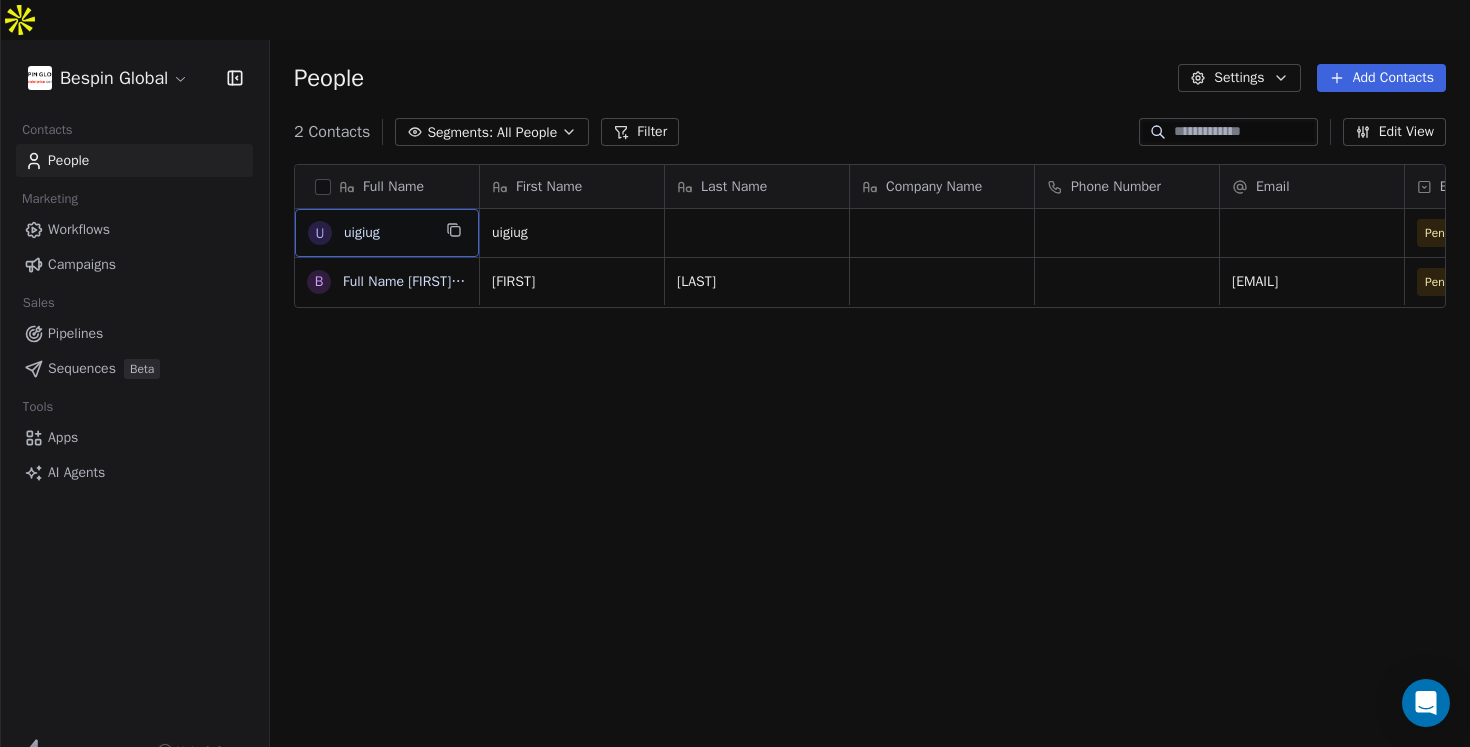 click on "uigiug" at bounding box center [387, 233] 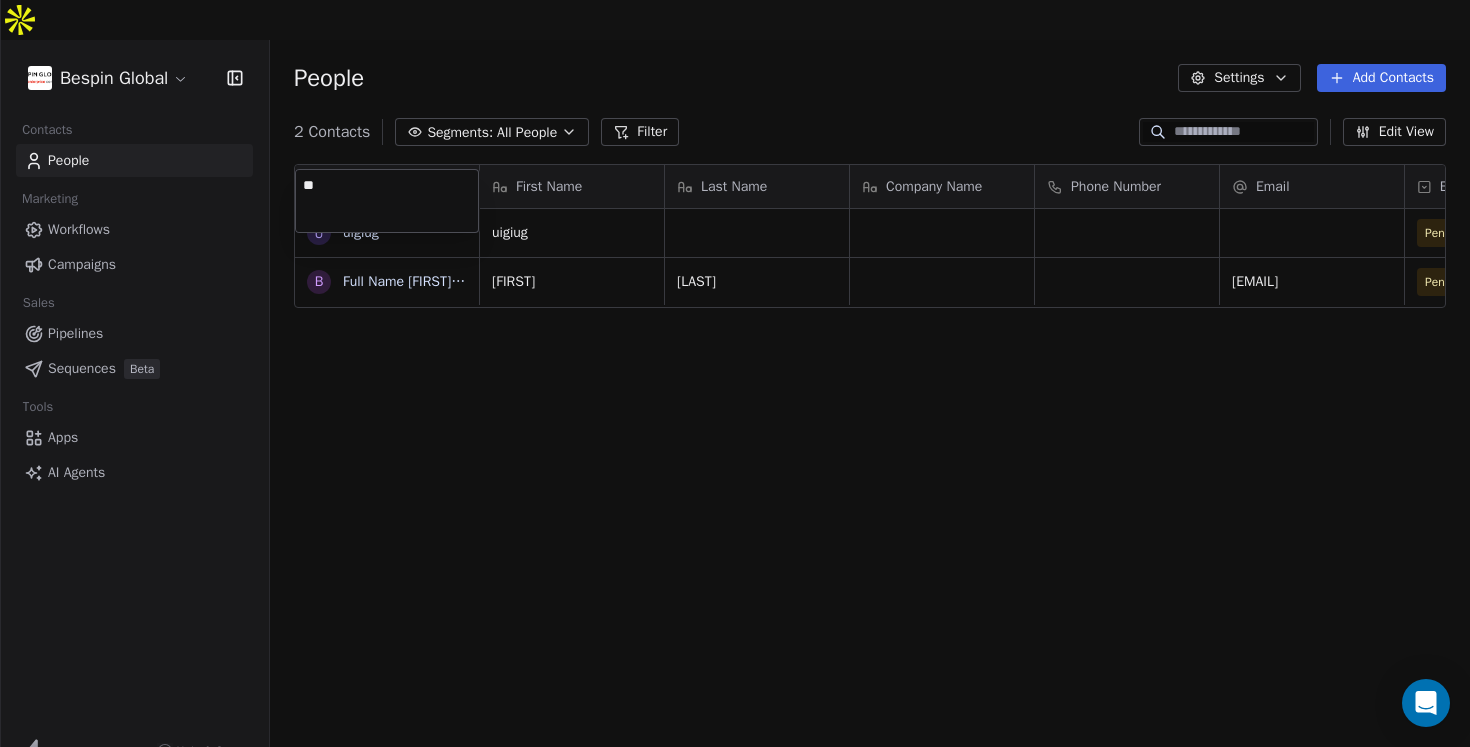 type on "*" 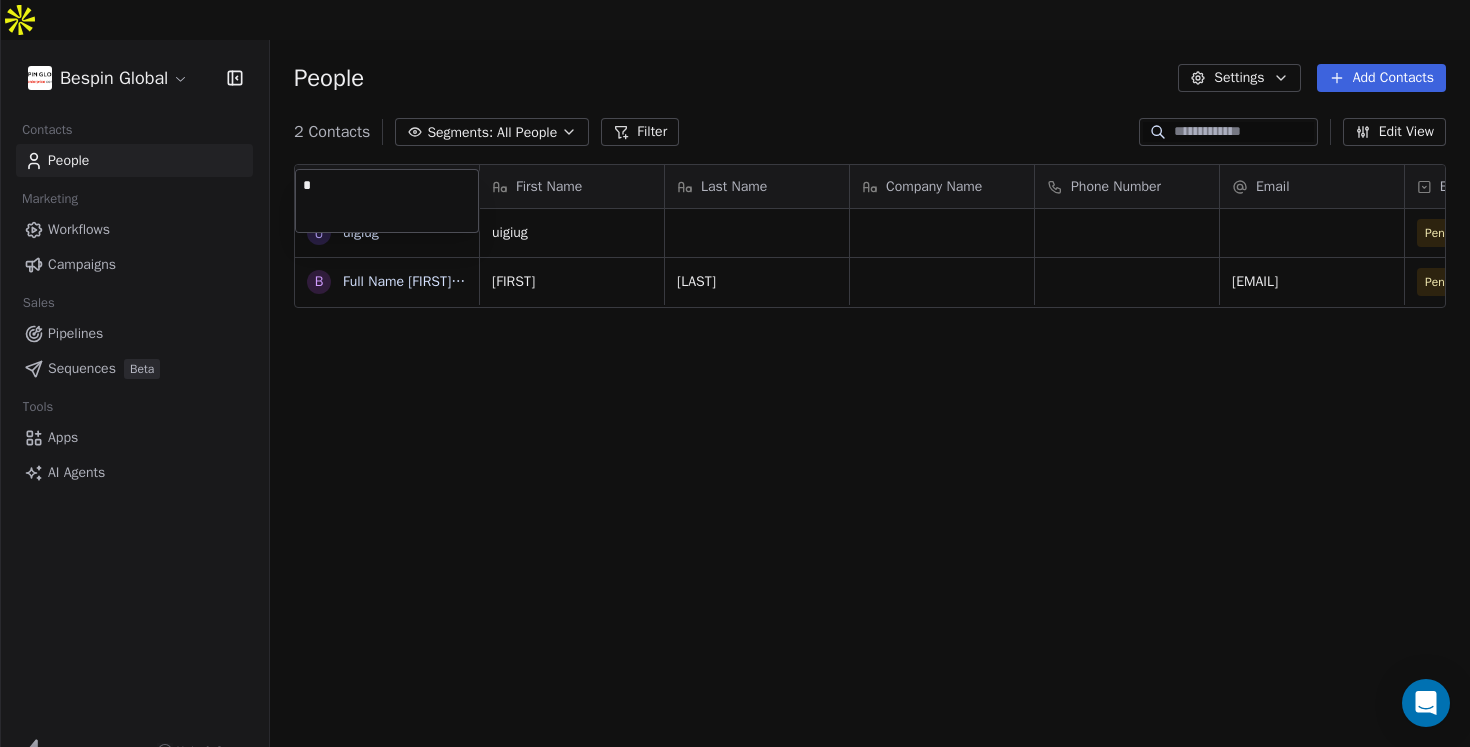 type 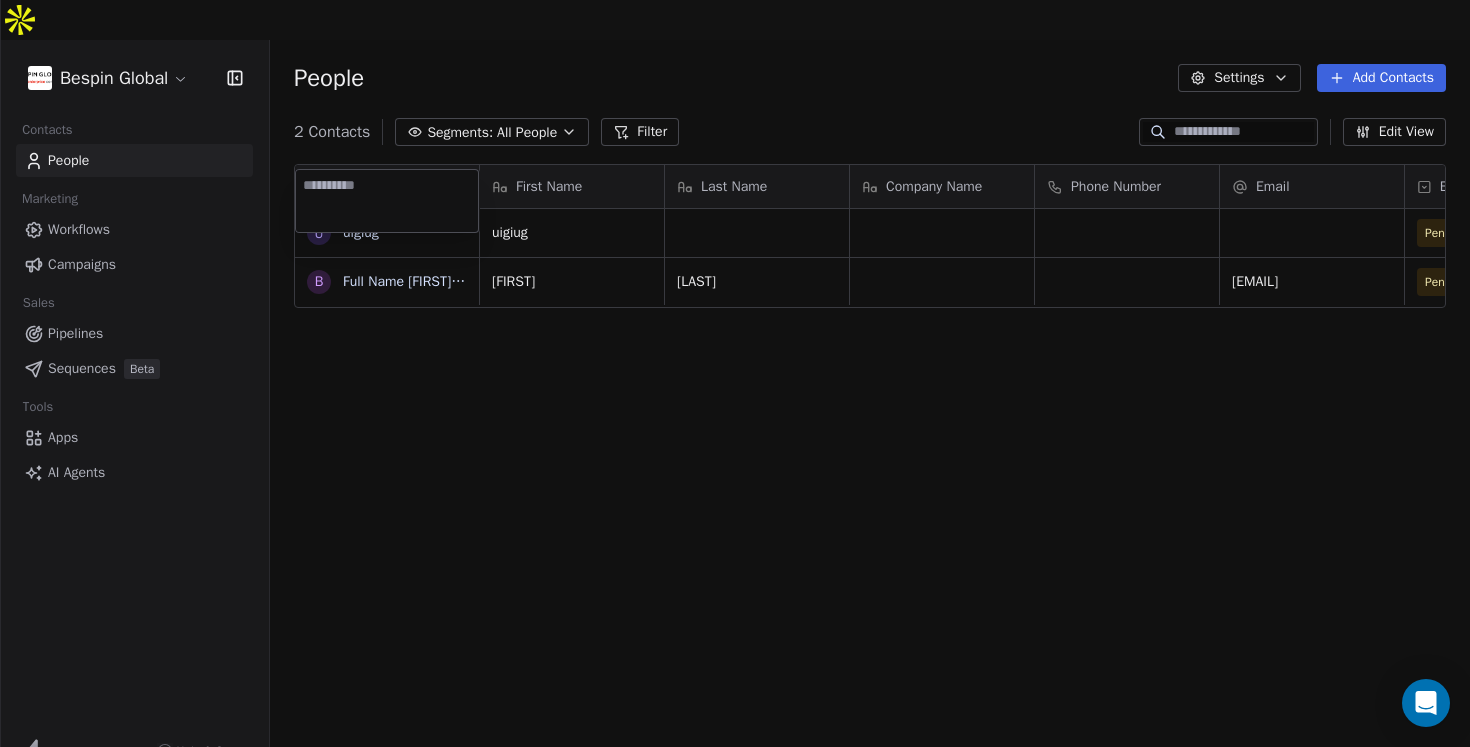 click on "Bespin Global Contacts People Marketing Workflows Campaigns Sales Pipelines Sequences Beta Tools Apps AI Agents Help & Support People Settings  Add Contacts 2 Contacts Segments: All People Filter  Edit View Tag Add to Sequence Export Full Name u uigiug B Burhan Awan First Name Last Name Company Name Phone Number Email Email Verification Status Tags Status LinkedIn uigiug Pending Burhan Awan burhan.humayun90@gmail.com Pending
To pick up a draggable item, press the space bar.
While dragging, use the arrow keys to move the item.
Press space again to drop the item in its new position, or press escape to cancel." at bounding box center (735, 393) 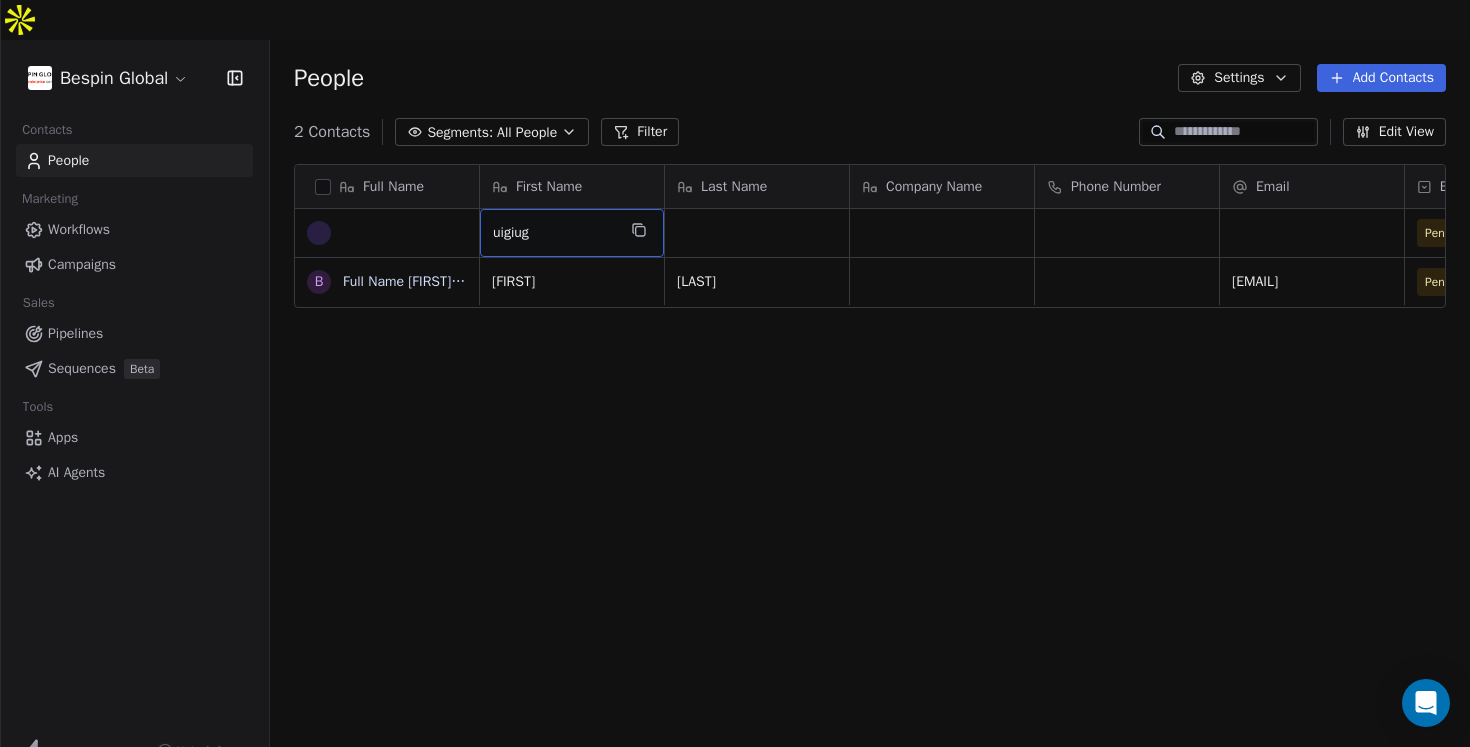 click on "uigiug" at bounding box center [554, 233] 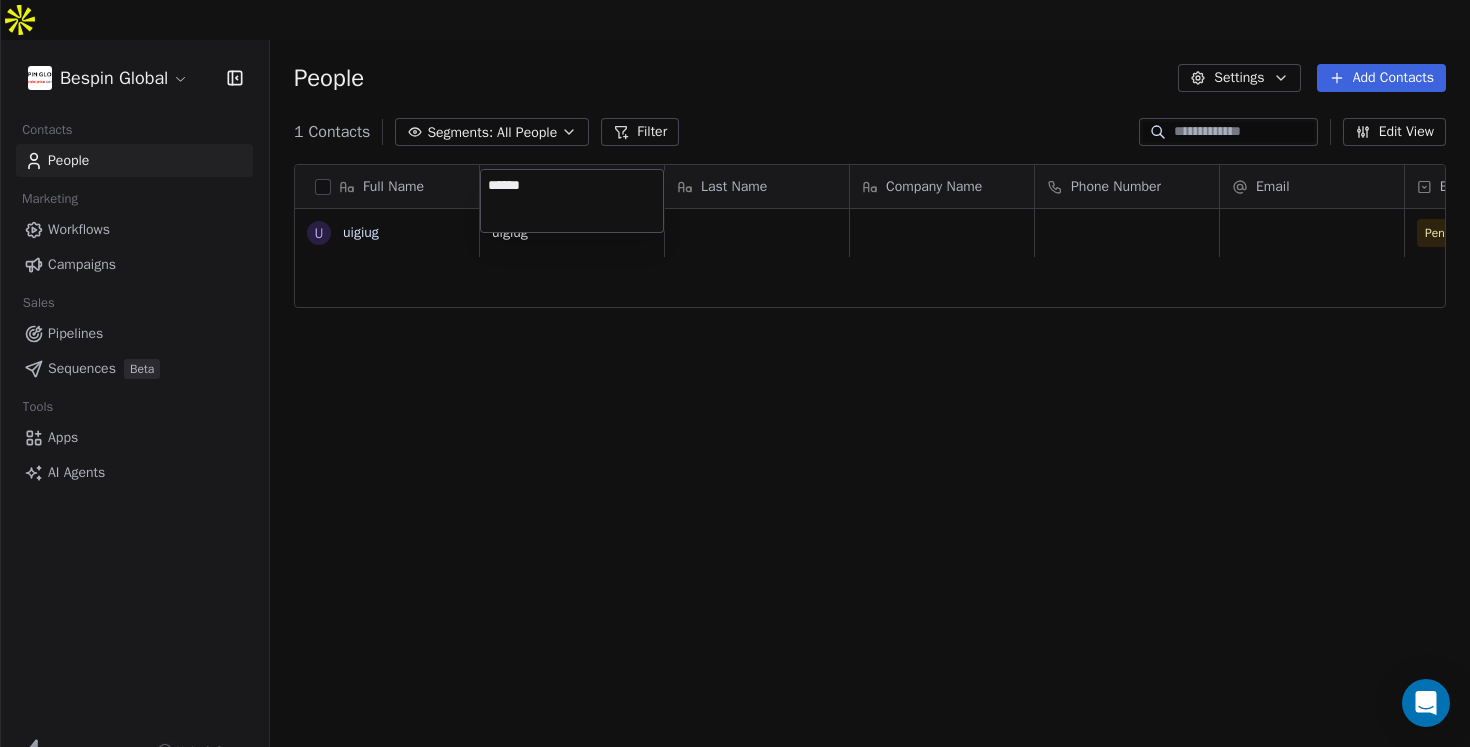 type 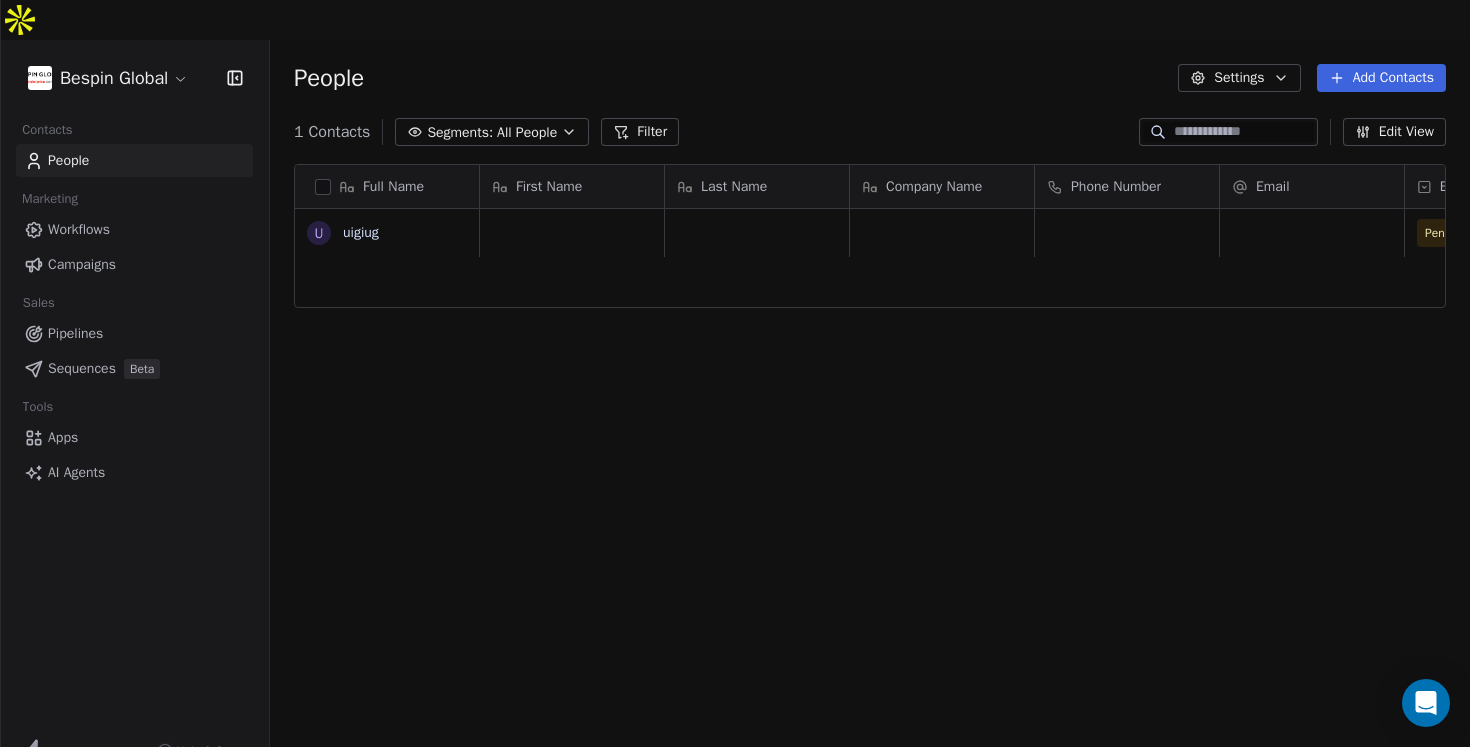 click on "Bespin Global Contacts People Marketing Workflows Campaigns Sales Pipelines Sequences Beta Tools Apps AI Agents Help & Support People Settings  Add Contacts 1 Contacts Segments: All People Filter  Edit View Tag Add to Sequence Export Full Name u uigiug First Name Last Name Company Name Phone Number Email Email Verification Status Tags Status LinkedIn Pending
To pick up a draggable item, press the space bar.
While dragging, use the arrow keys to move the item.
Press space again to drop the item in its new position, or press escape to cancel." at bounding box center [735, 393] 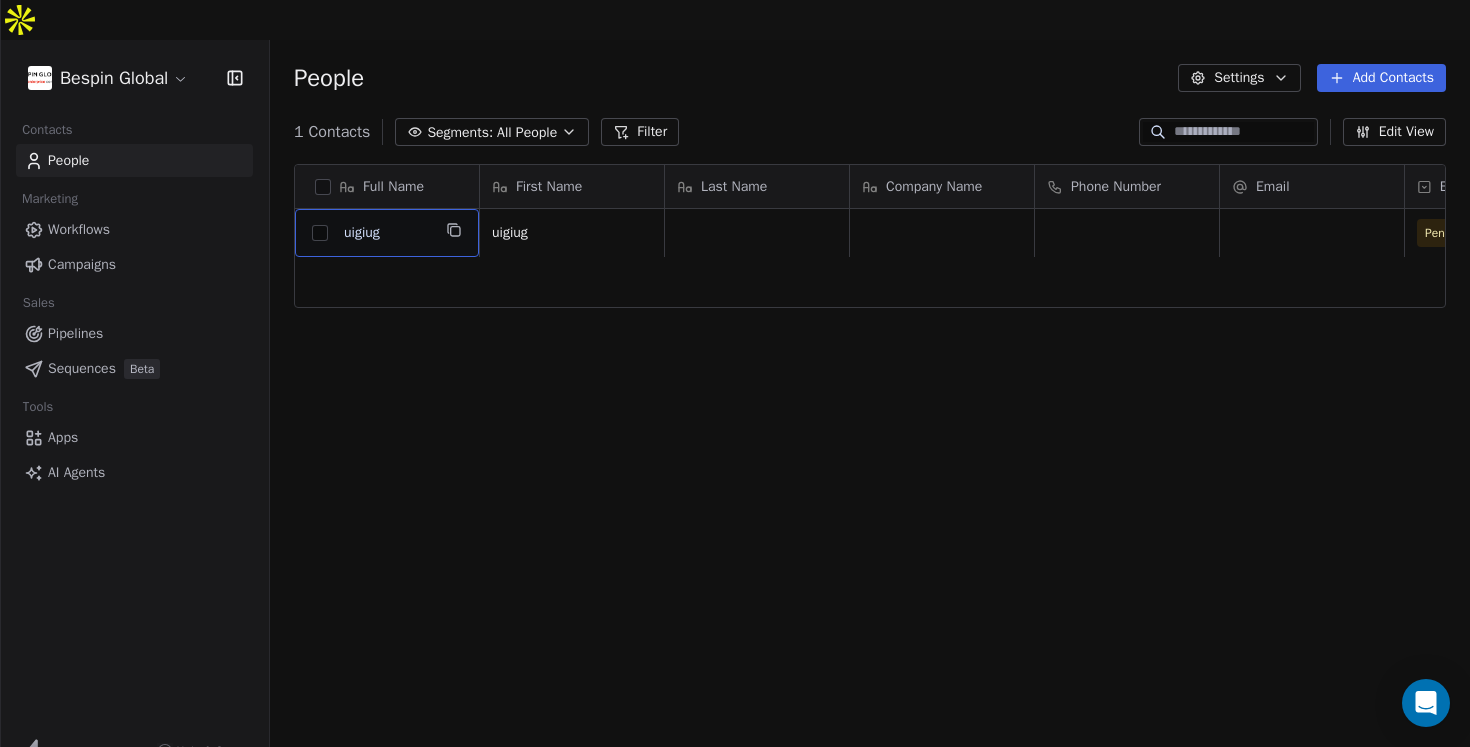 click on "u" at bounding box center [320, 233] 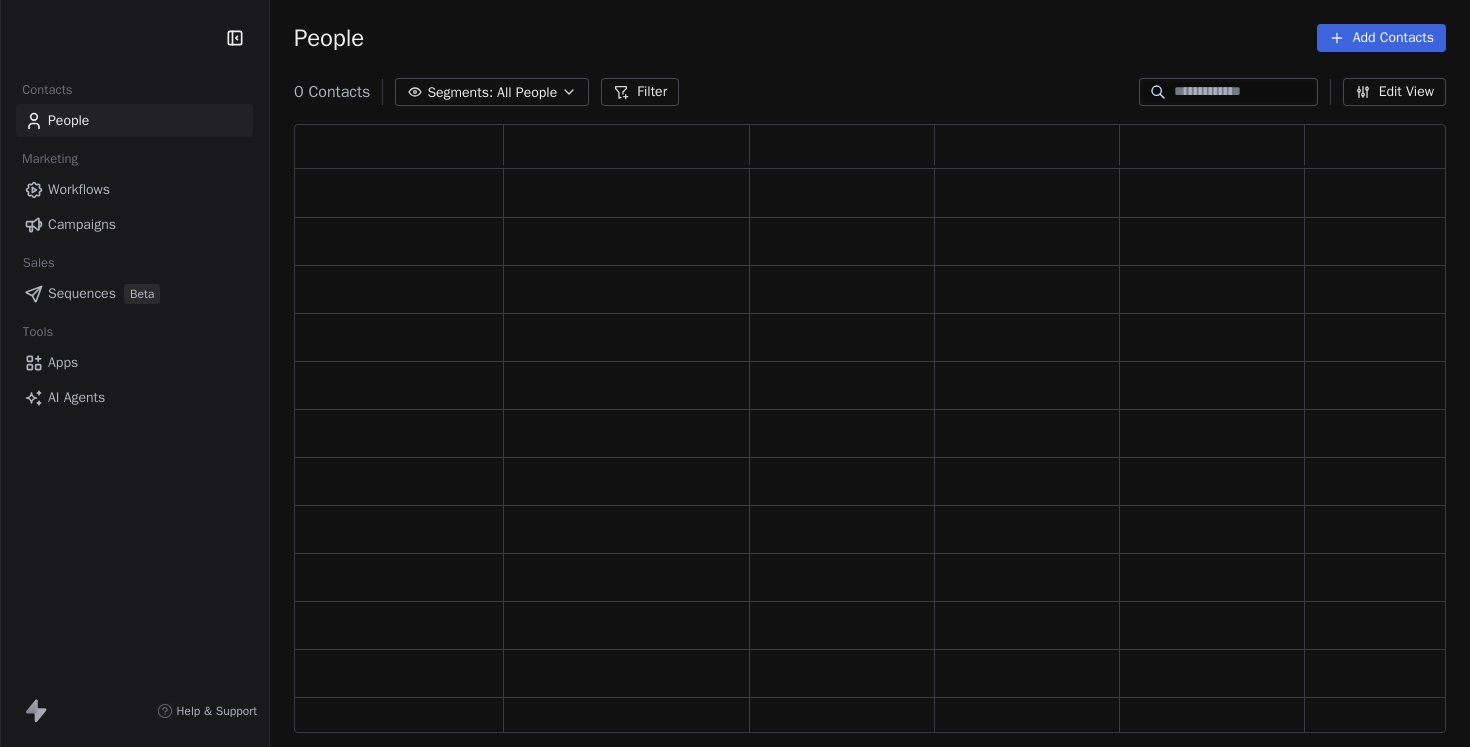 scroll, scrollTop: 0, scrollLeft: 0, axis: both 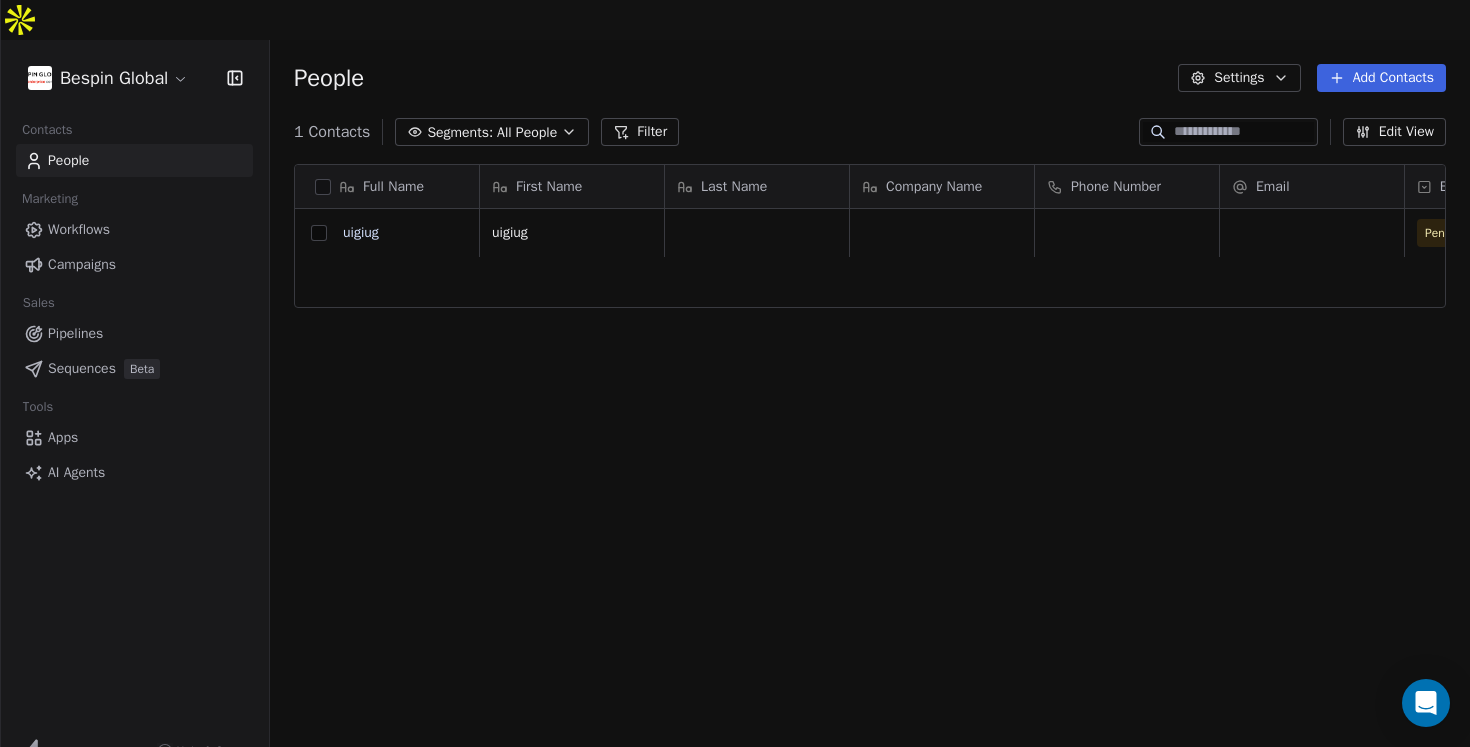 click at bounding box center [319, 233] 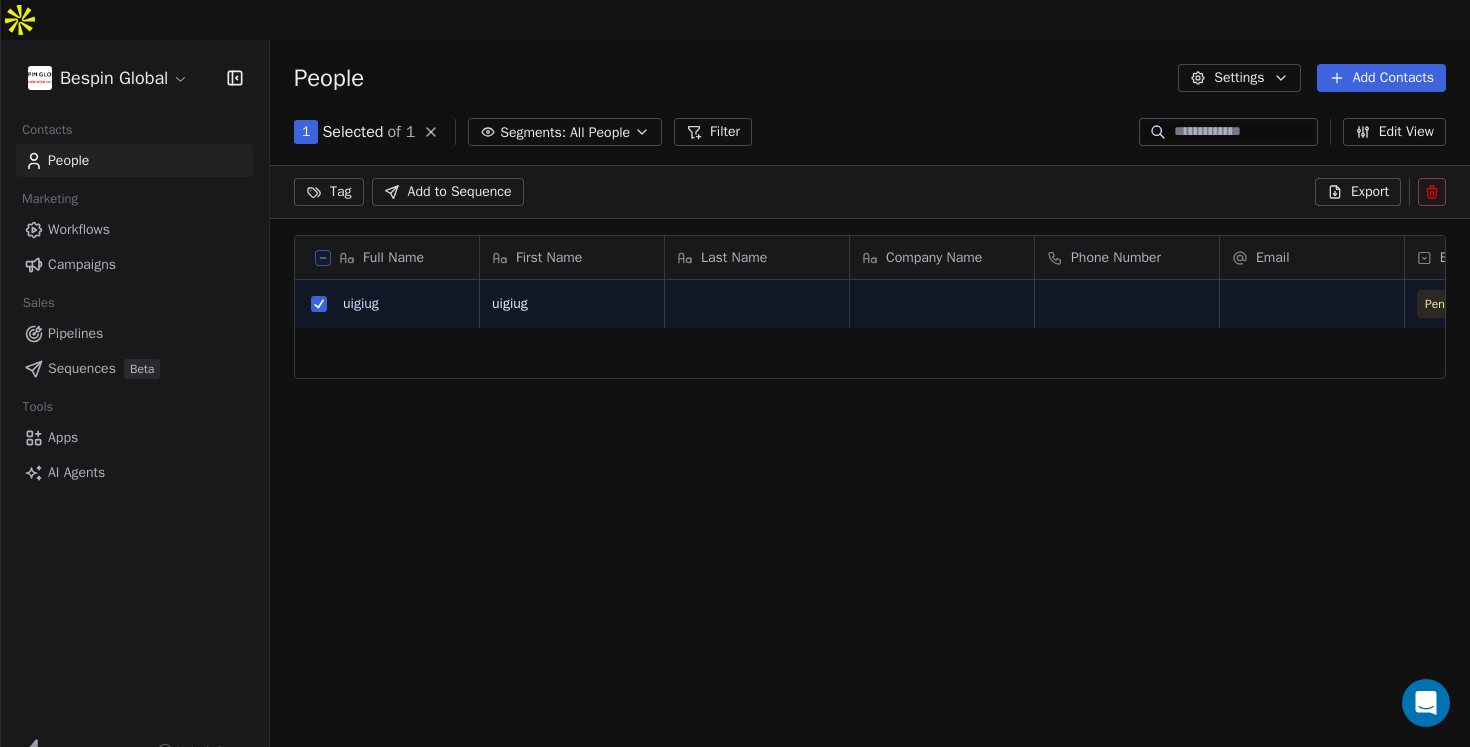 click 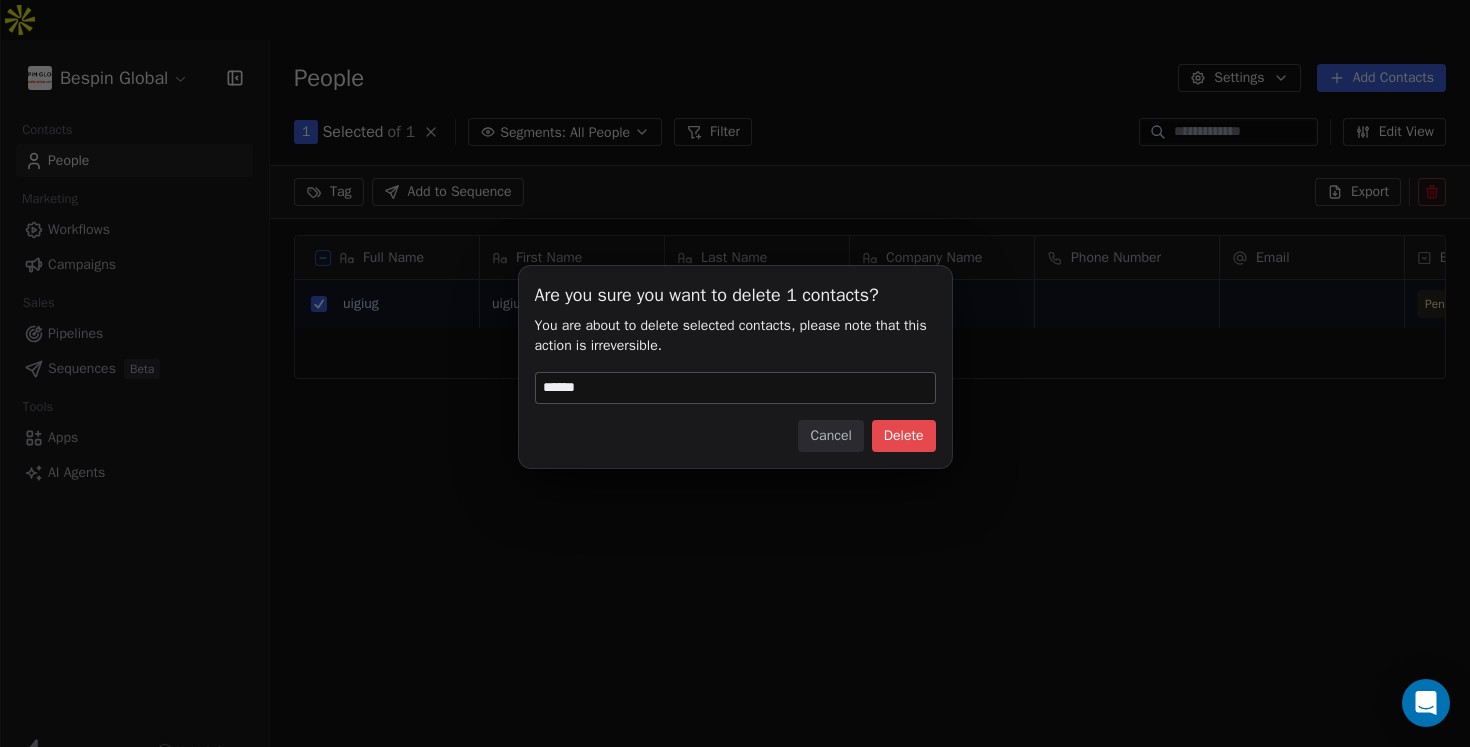 type on "******" 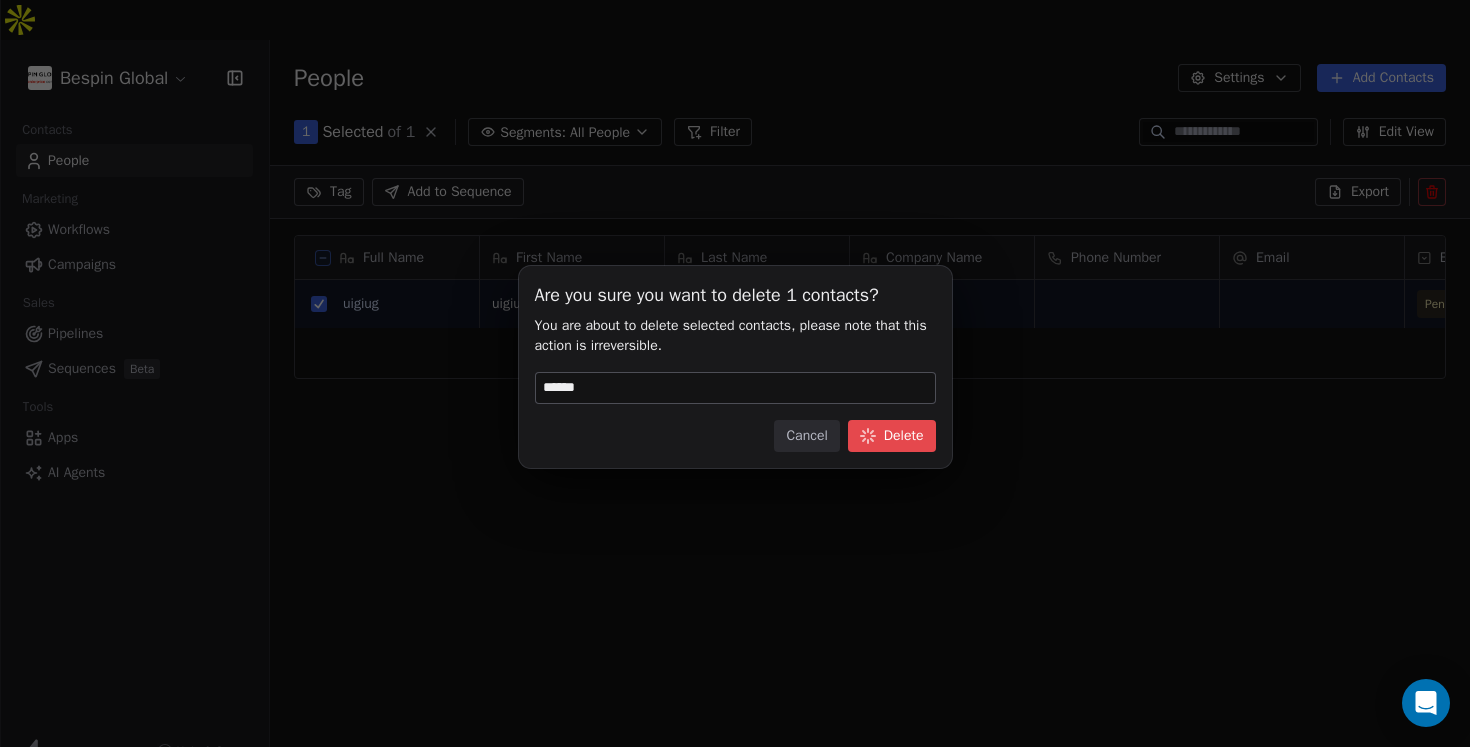 scroll, scrollTop: 0, scrollLeft: 1, axis: horizontal 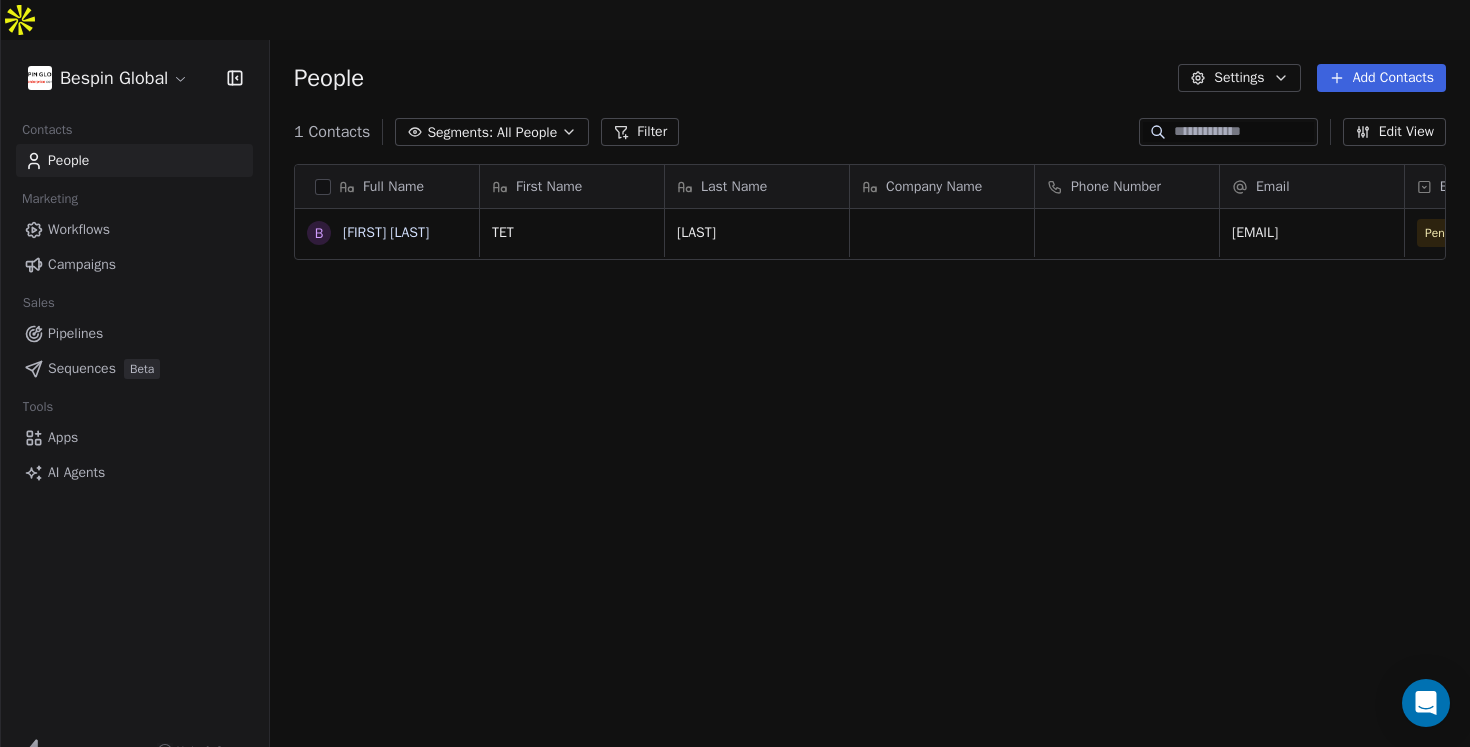 click on "Add Contacts" at bounding box center (1381, 78) 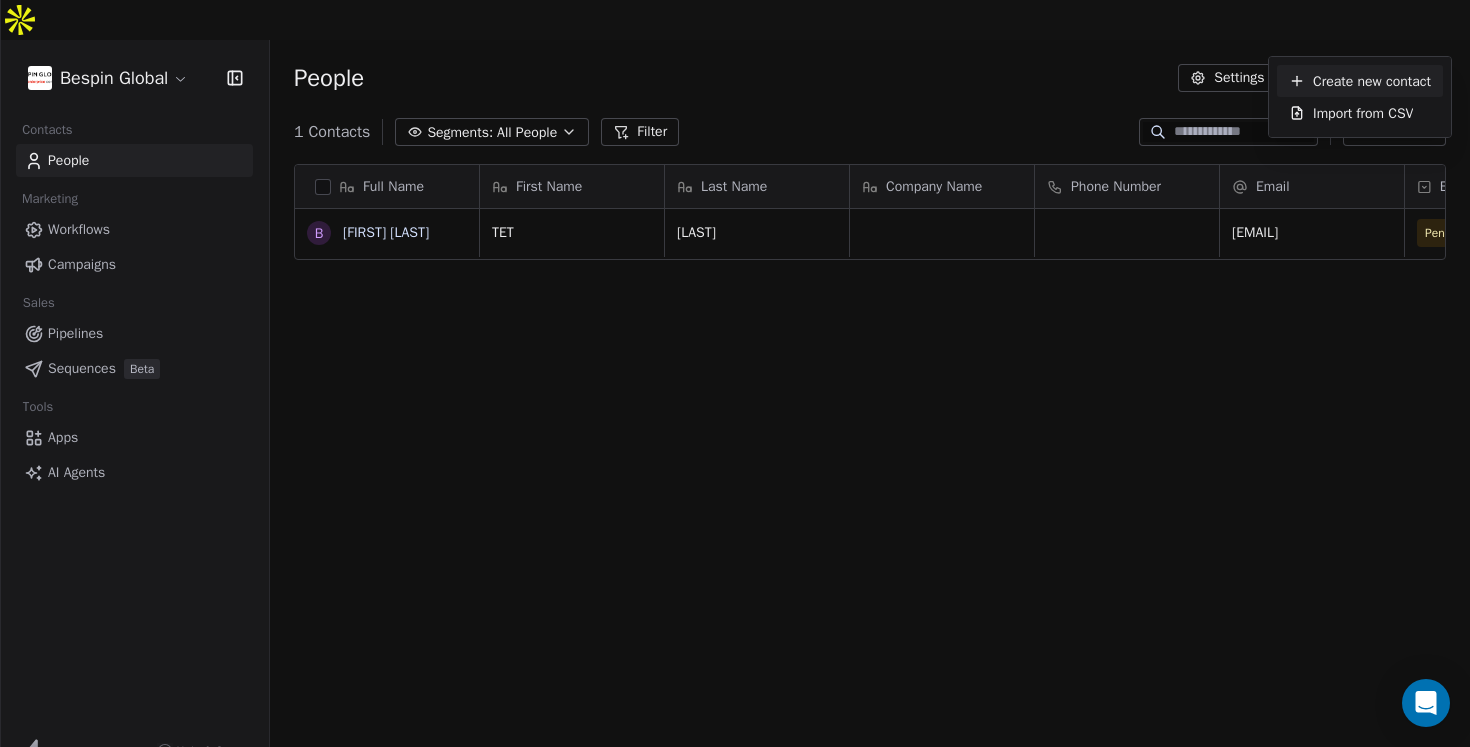 click on "Create new contact" at bounding box center (1372, 81) 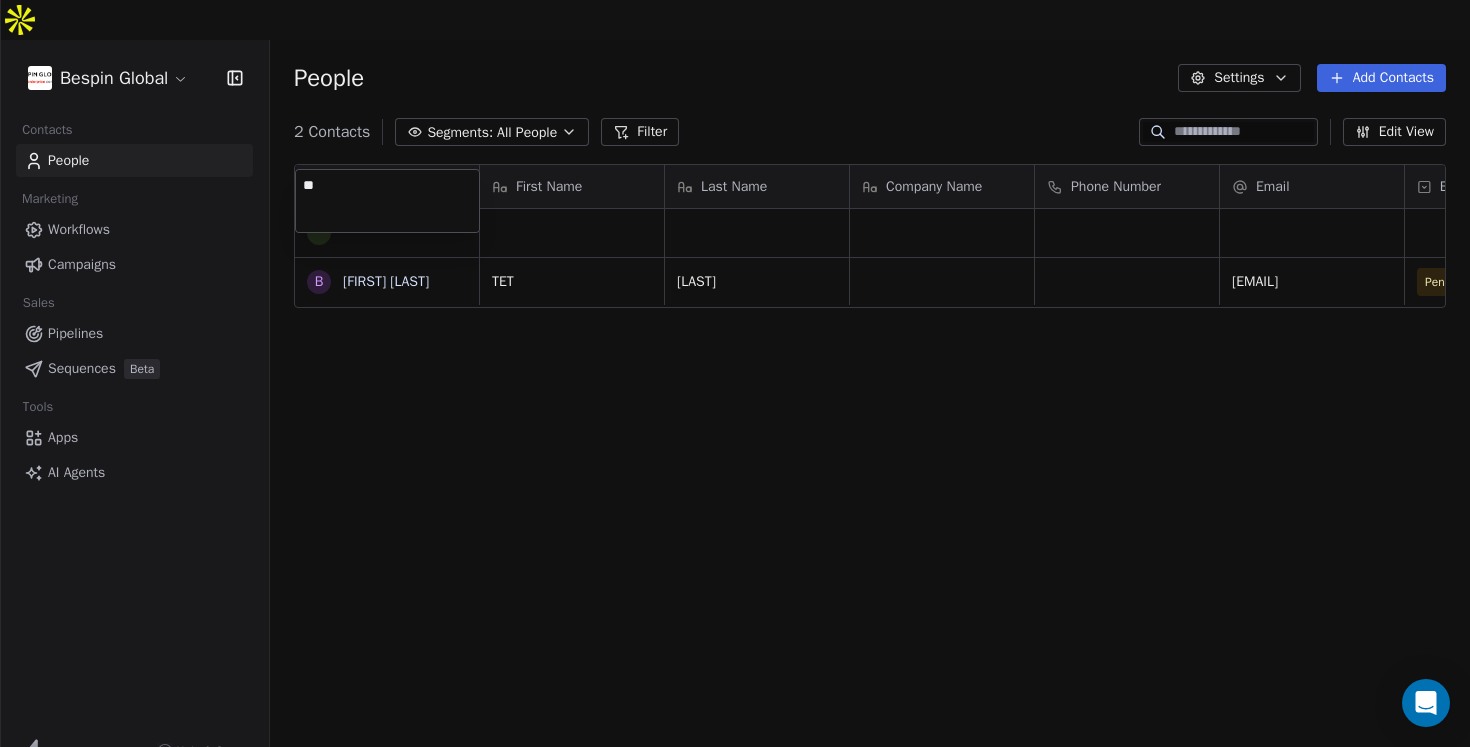 type on "*" 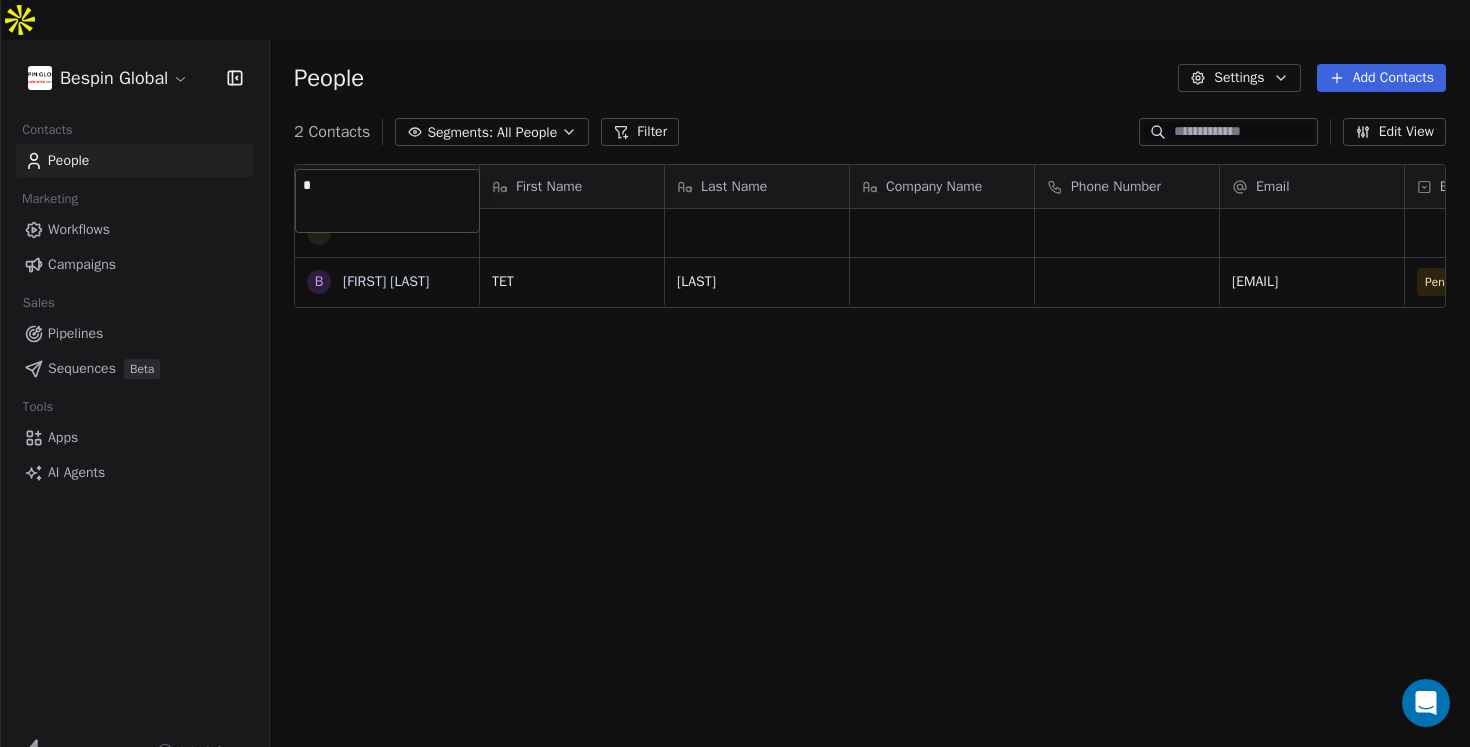 type 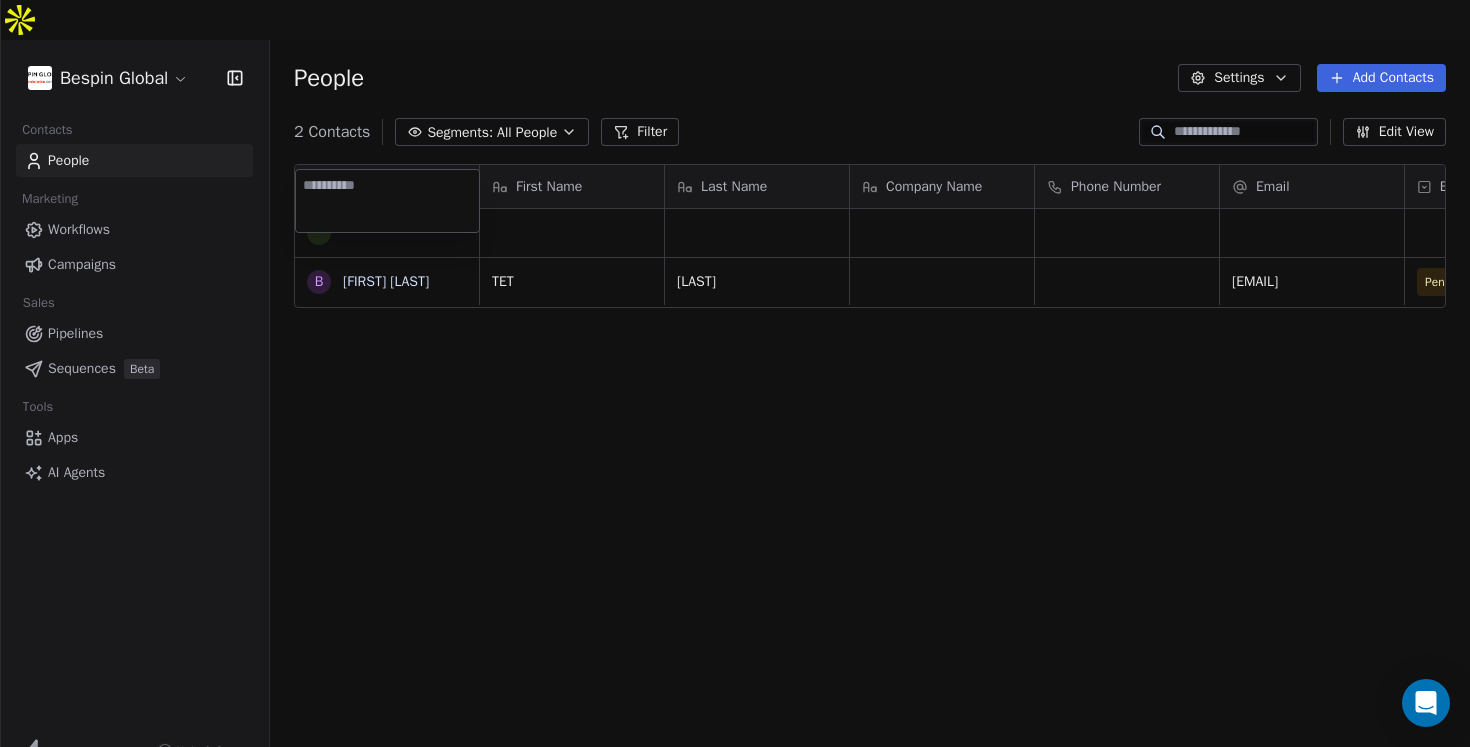 click on "Bespin Global Contacts People Marketing Workflows Campaigns Sales Pipelines Sequences Beta Tools Apps AI Agents Help & Support People Settings  Add Contacts 2 Contacts Segments: All People Filter  Edit View Tag Add to Sequence Export Full Name B Burhan Awan First Name Last Name Company Name Phone Number Email Email Verification Status Tags Status LinkedIn Burhan Awan burhan.humayun90@gmail.com Pending
To pick up a draggable item, press the space bar.
While dragging, use the arrow keys to move the item.
Press space again to drop the item in its new position, or press escape to cancel." at bounding box center [735, 393] 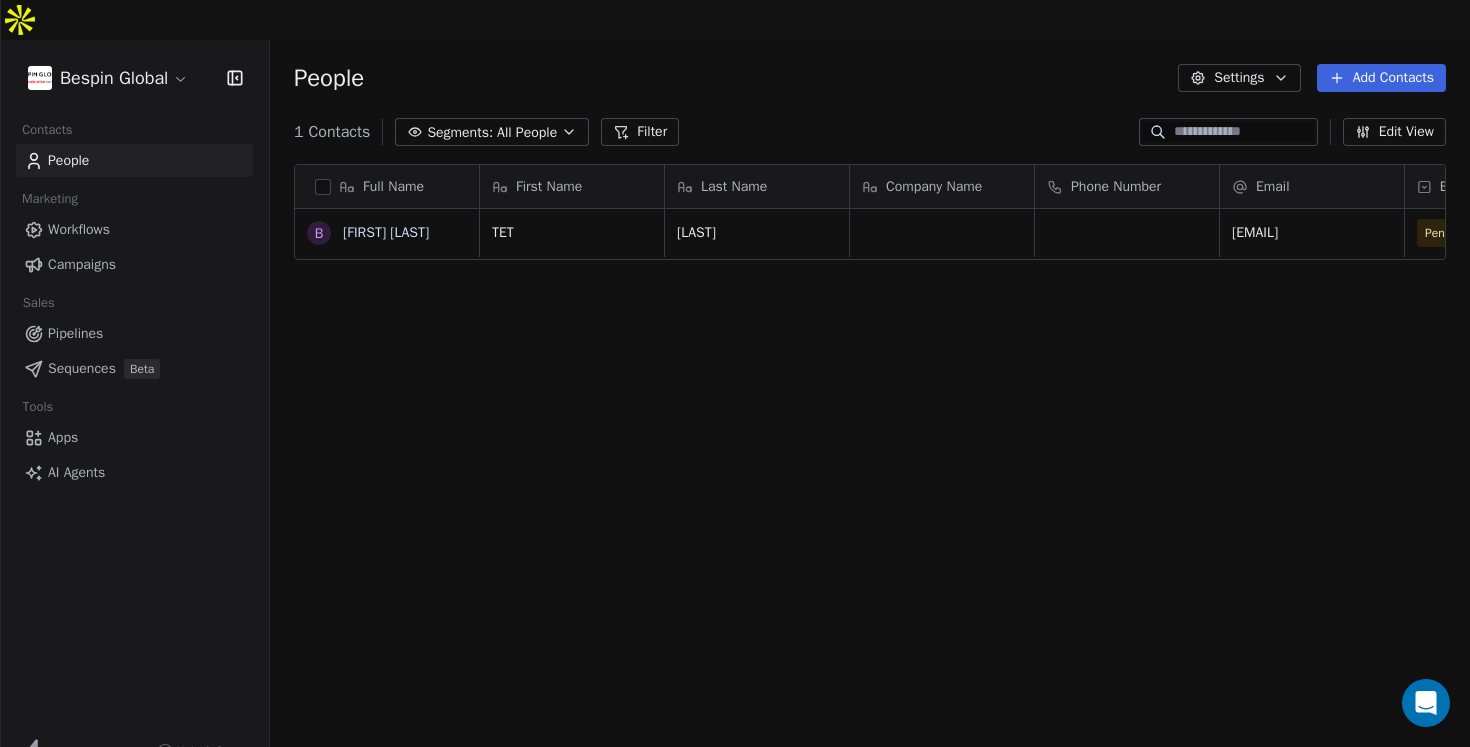 click on "Add Contacts" at bounding box center [1381, 78] 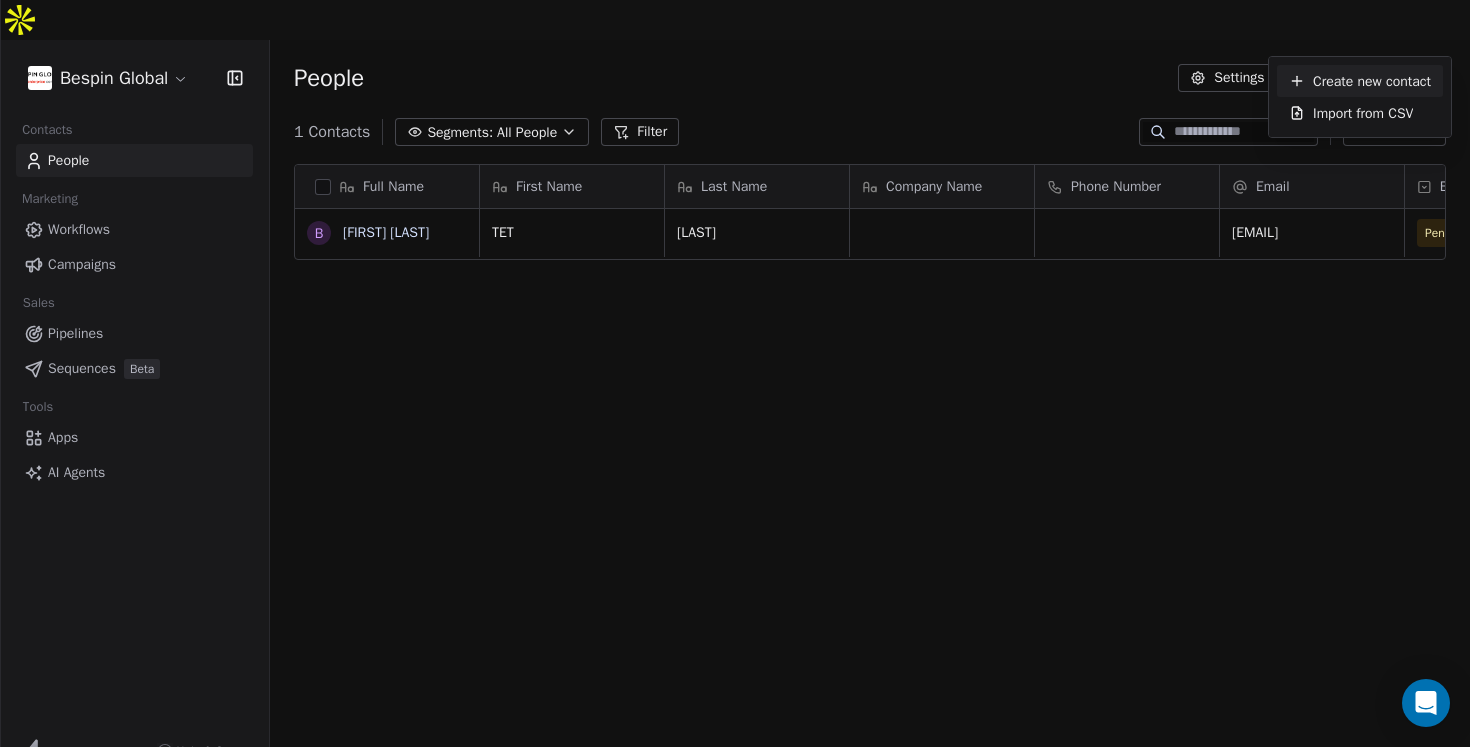 click on "Create new contact" at bounding box center [1372, 81] 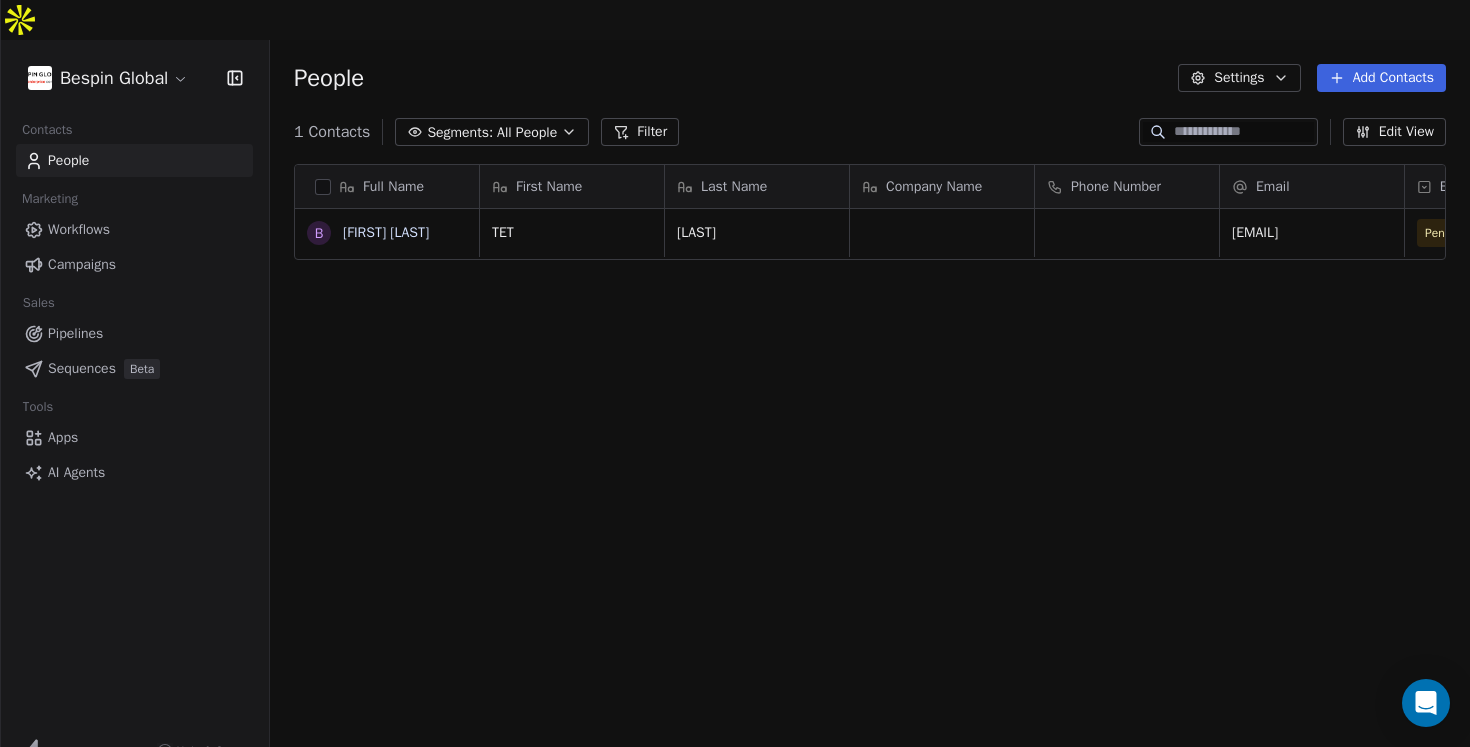click on "Bespin Global Contacts People Marketing Workflows Campaigns Sales Pipelines Sequences Beta Tools Apps AI Agents Help & Support People Settings  Add Contacts 1 Contacts Segments: All People Filter  Edit View Tag Add to Sequence Export Full Name B Burhan Awan First Name Last Name Company Name Phone Number Email Email Verification Status Tags Status LinkedIn Burhan Awan burhan.humayun90@gmail.com Pending
To pick up a draggable item, press the space bar.
While dragging, use the arrow keys to move the item.
Press space again to drop the item in its new position, or press escape to cancel." at bounding box center [735, 393] 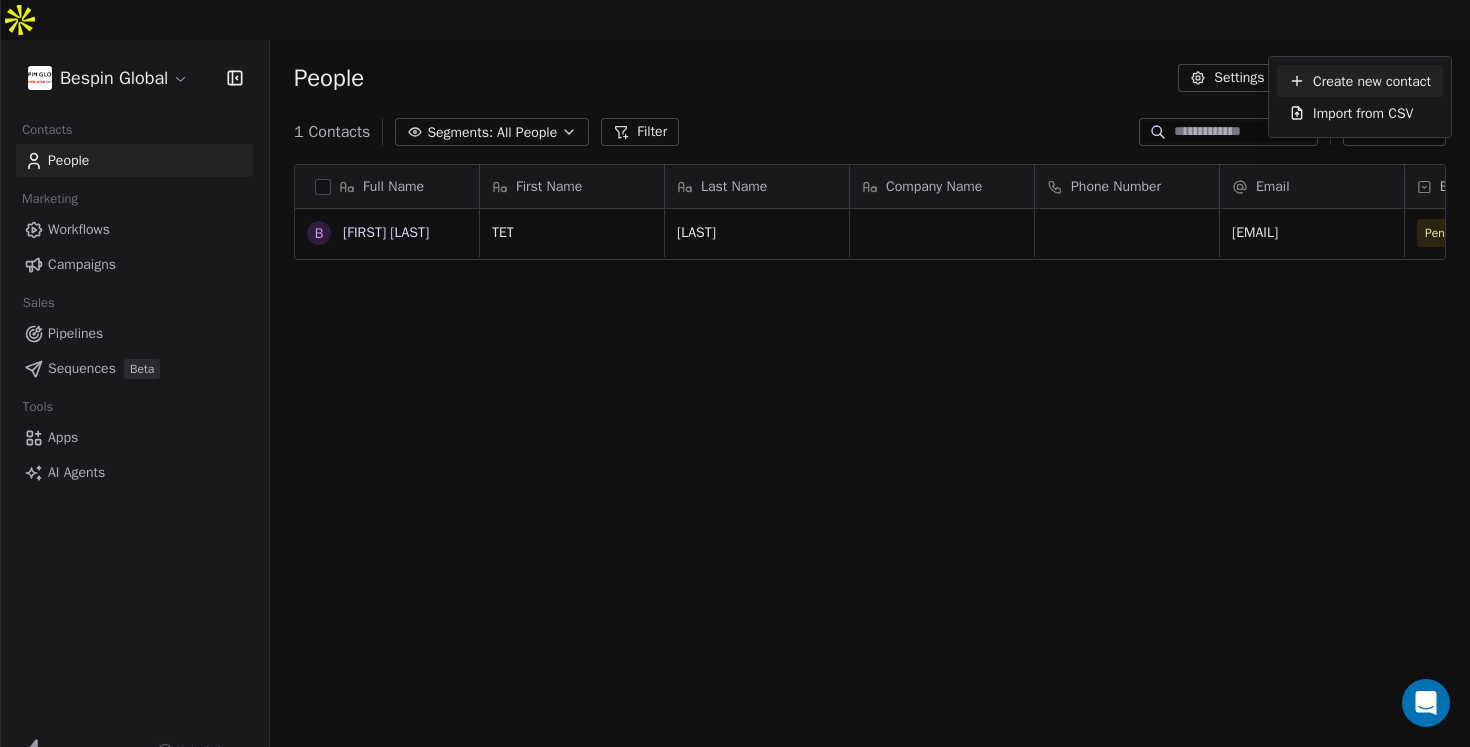 click on "Create new contact" at bounding box center (1372, 81) 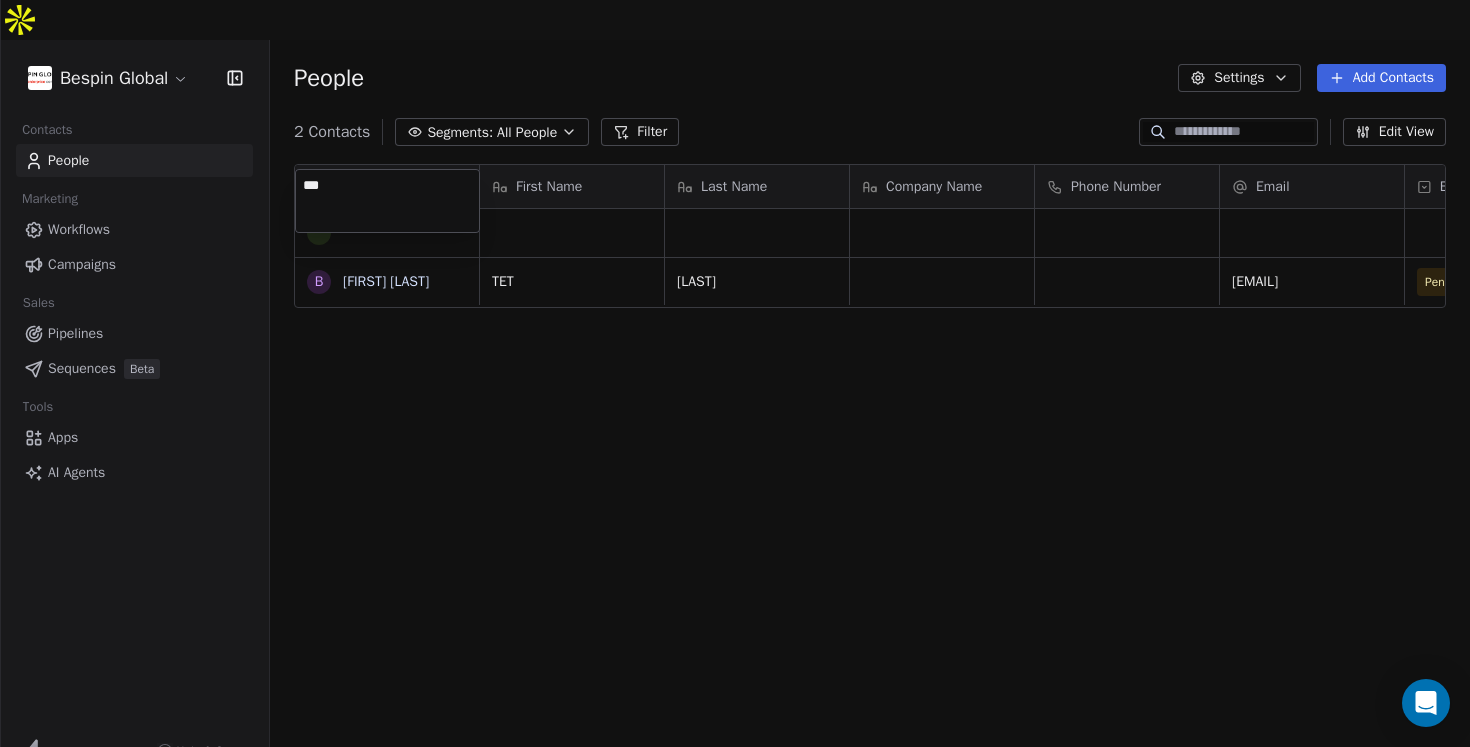 type on "****" 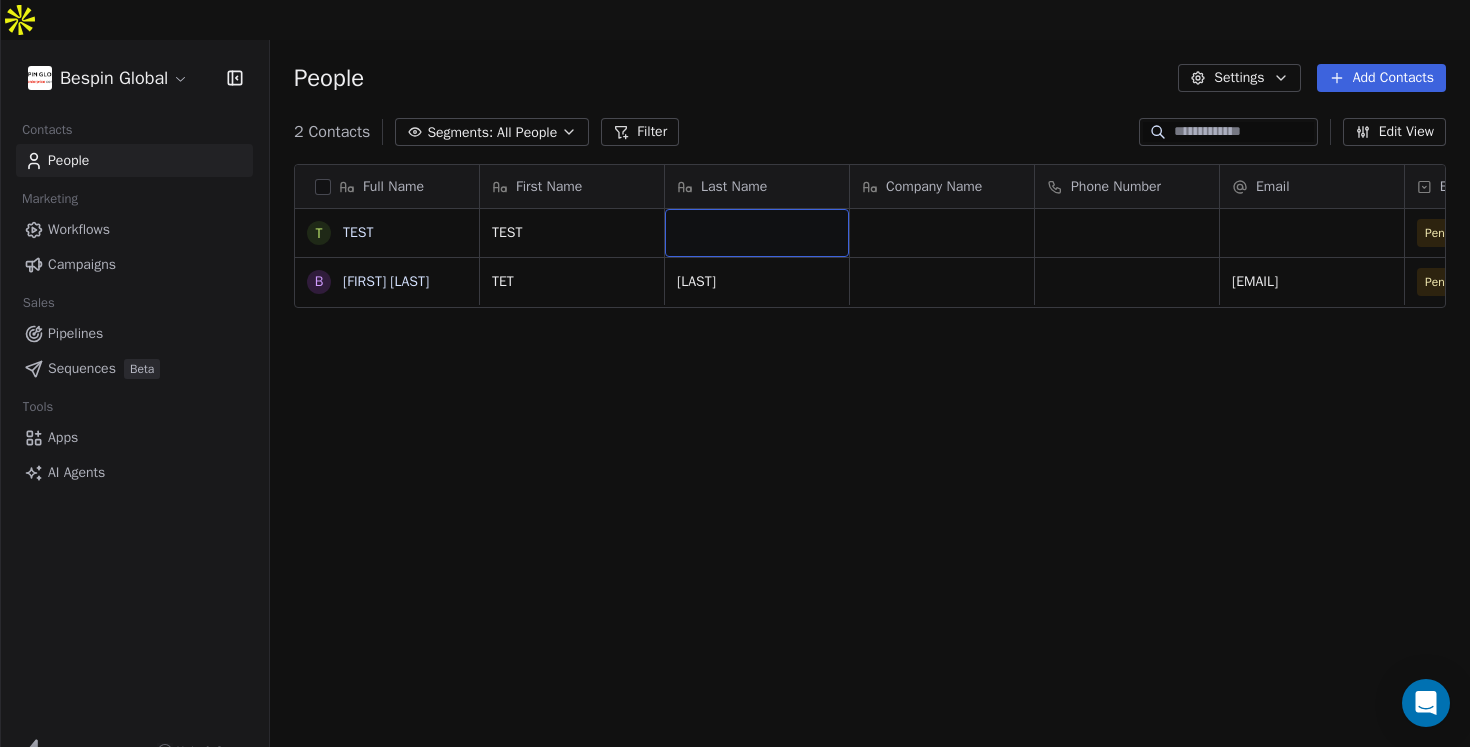 click at bounding box center (757, 233) 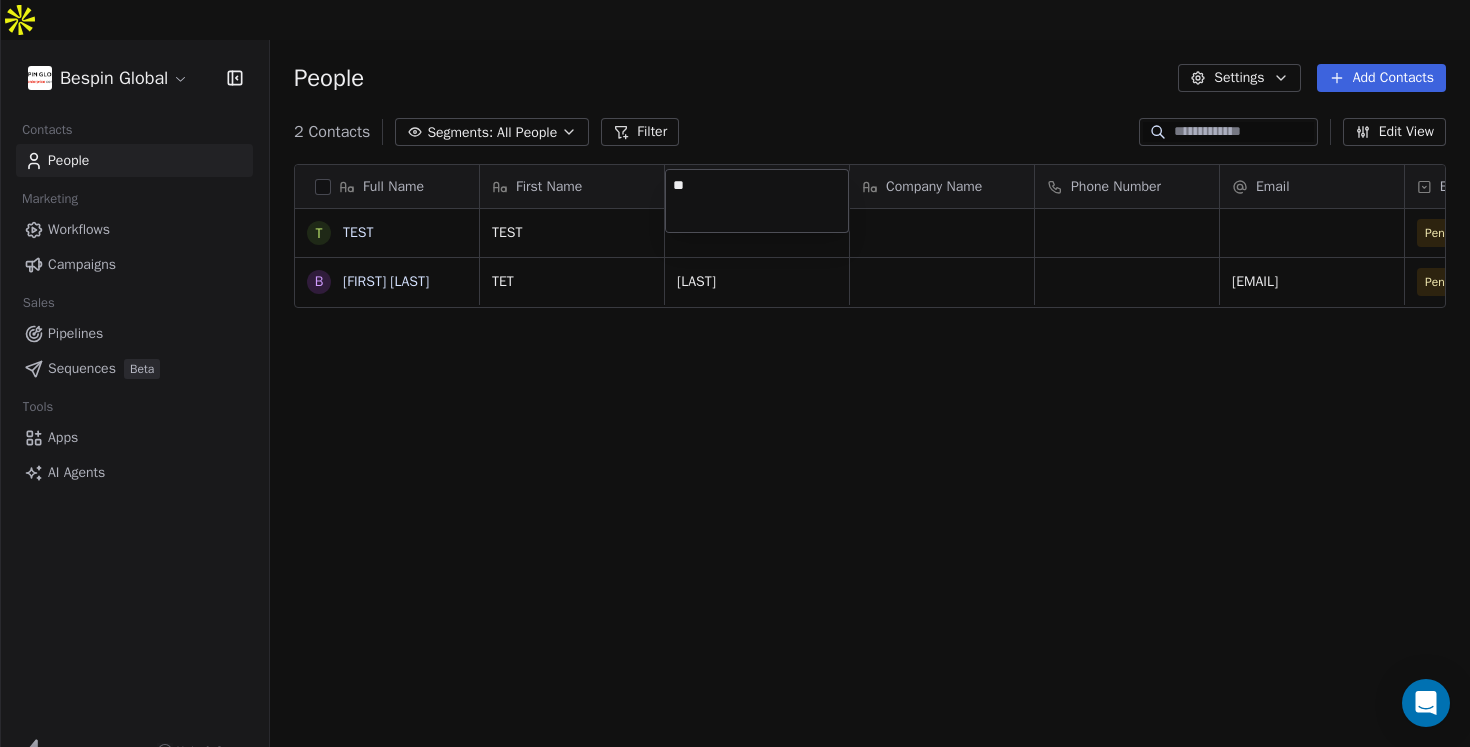 type on "***" 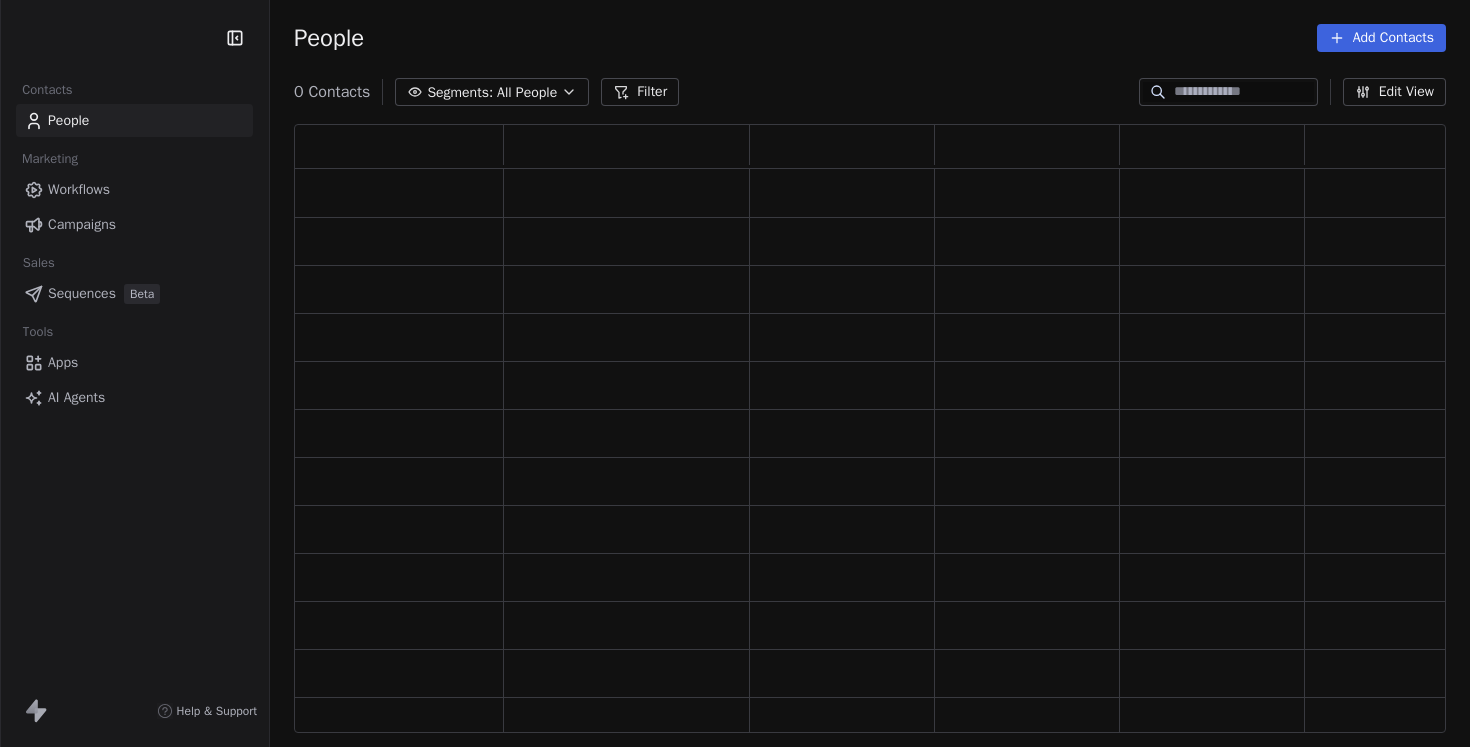 scroll, scrollTop: 0, scrollLeft: 0, axis: both 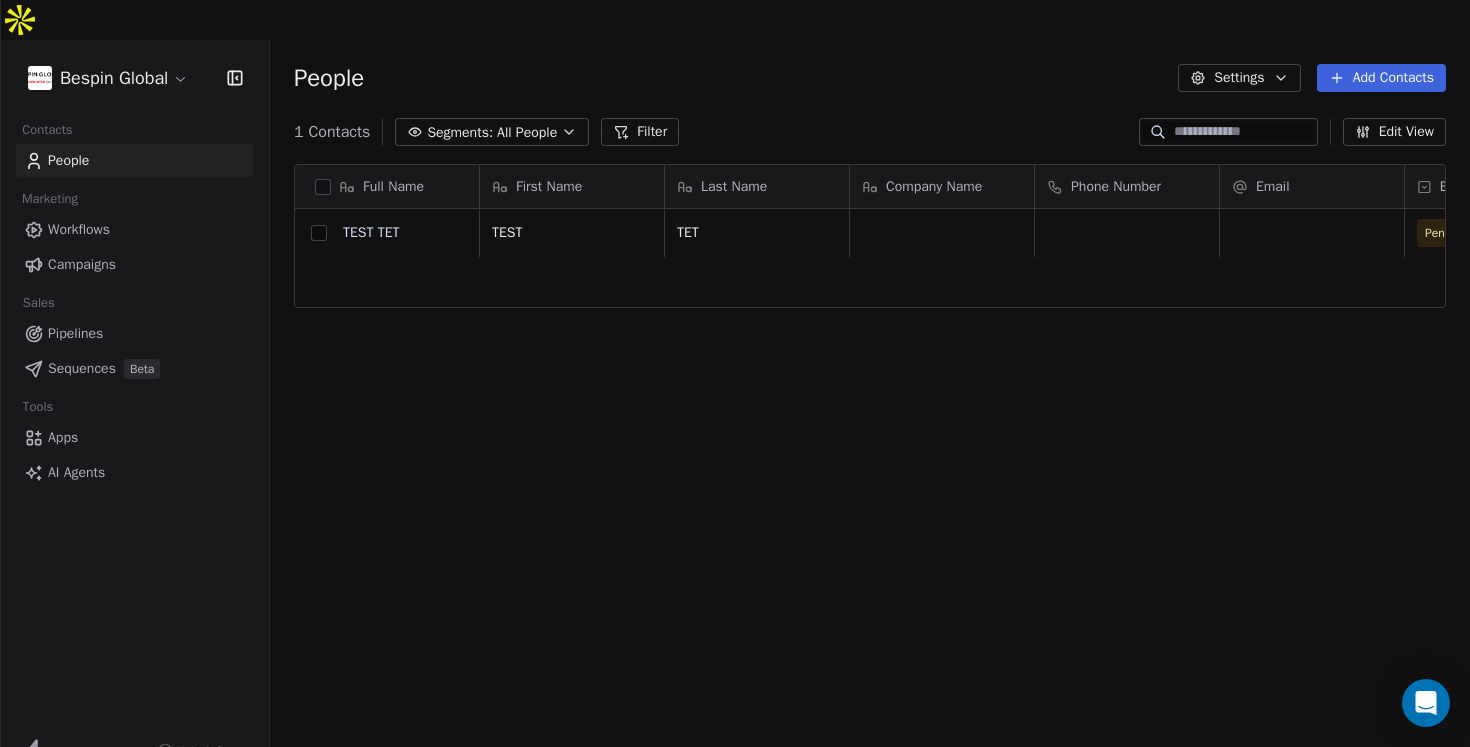 click at bounding box center (319, 233) 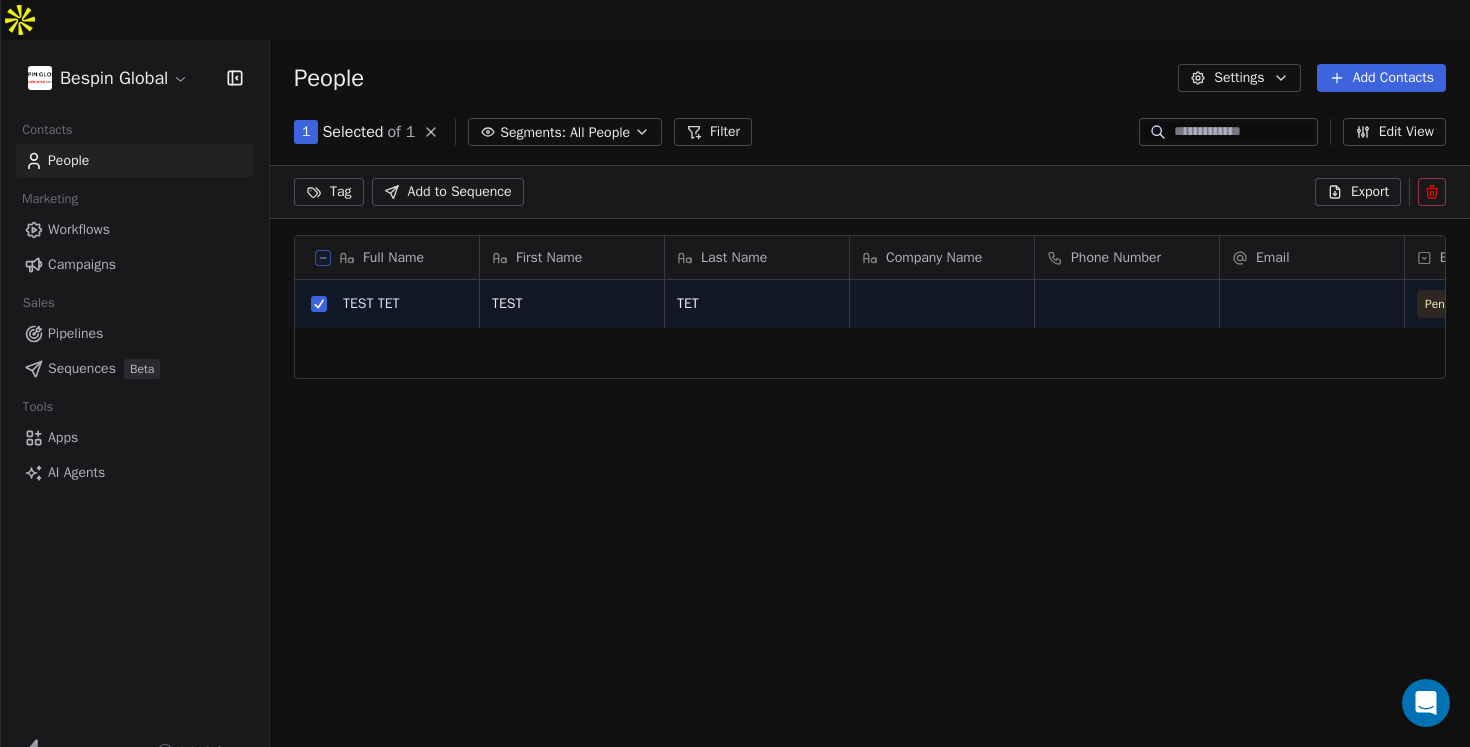 click 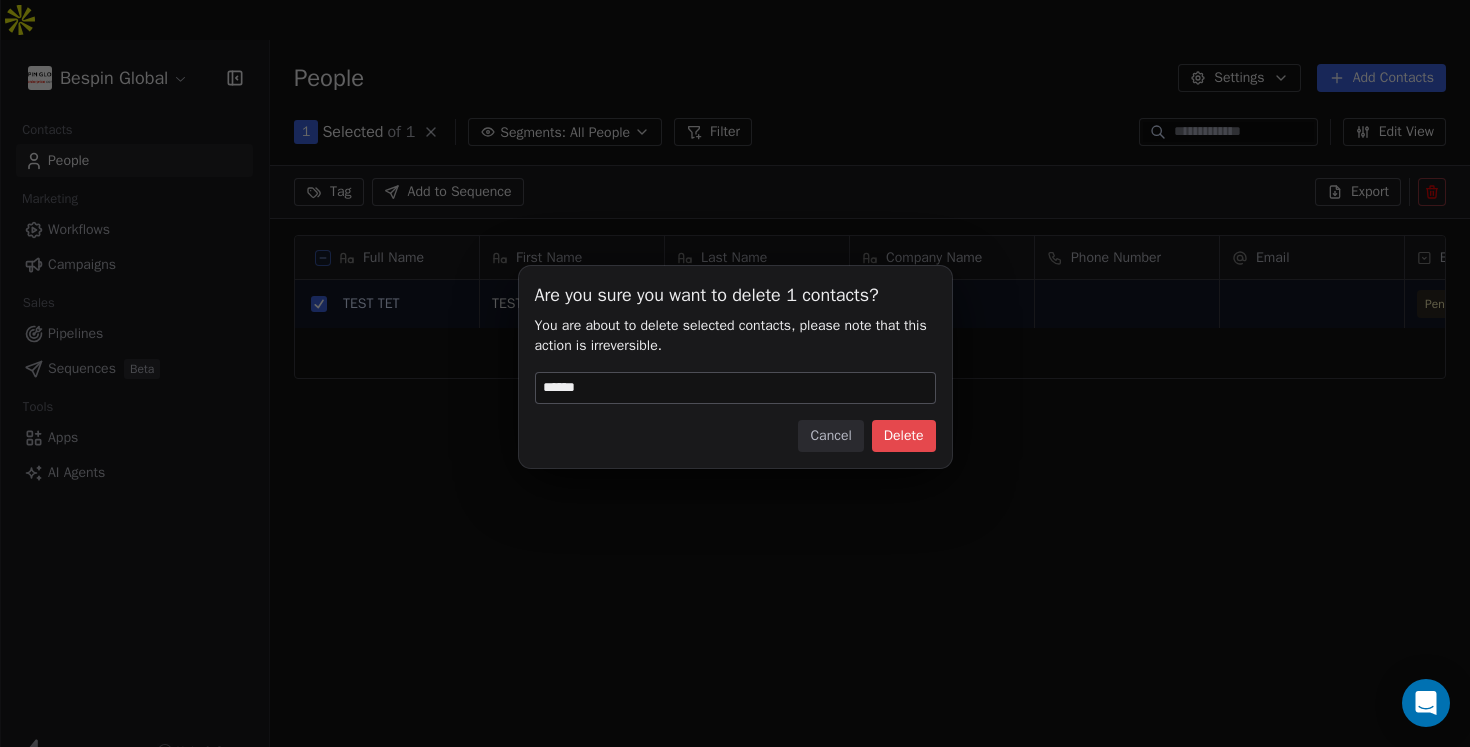 type on "******" 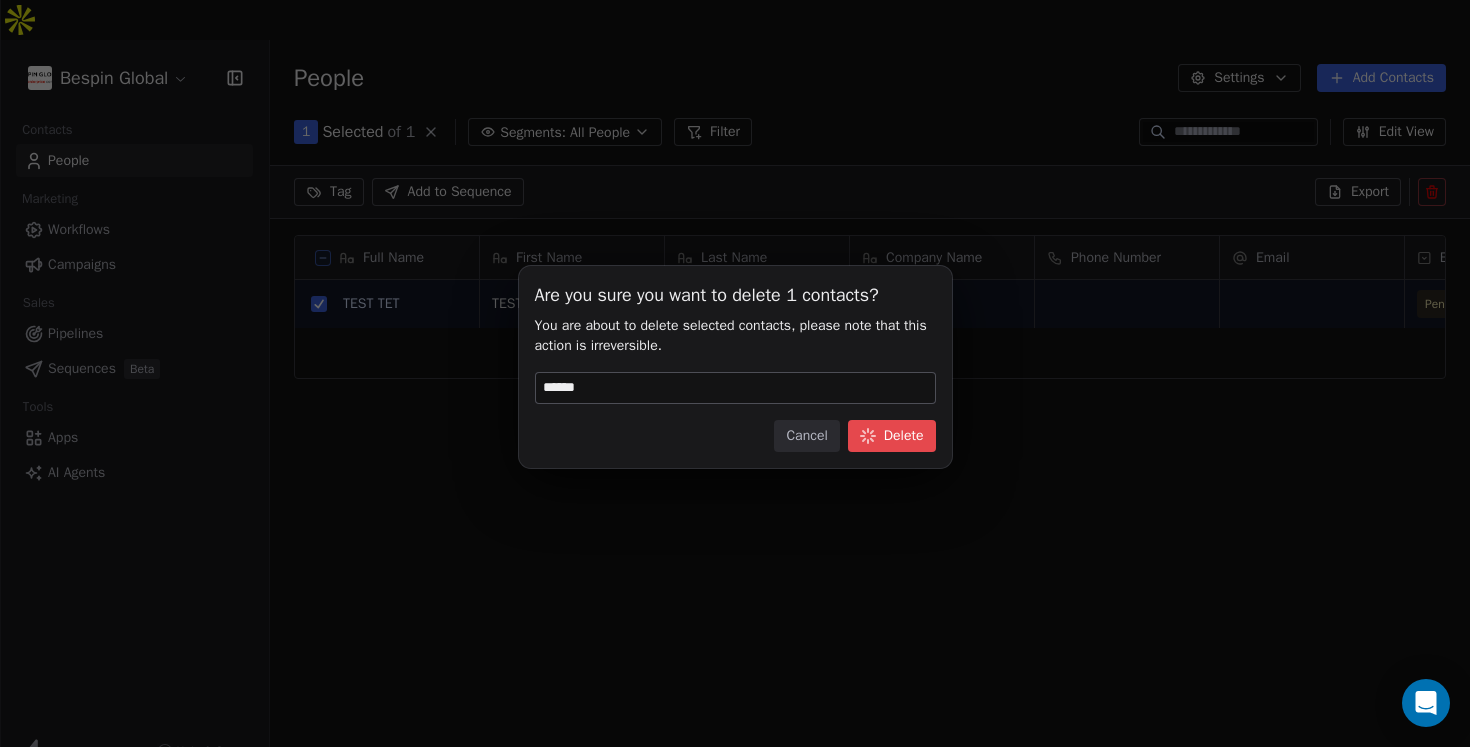scroll, scrollTop: 0, scrollLeft: 1, axis: horizontal 